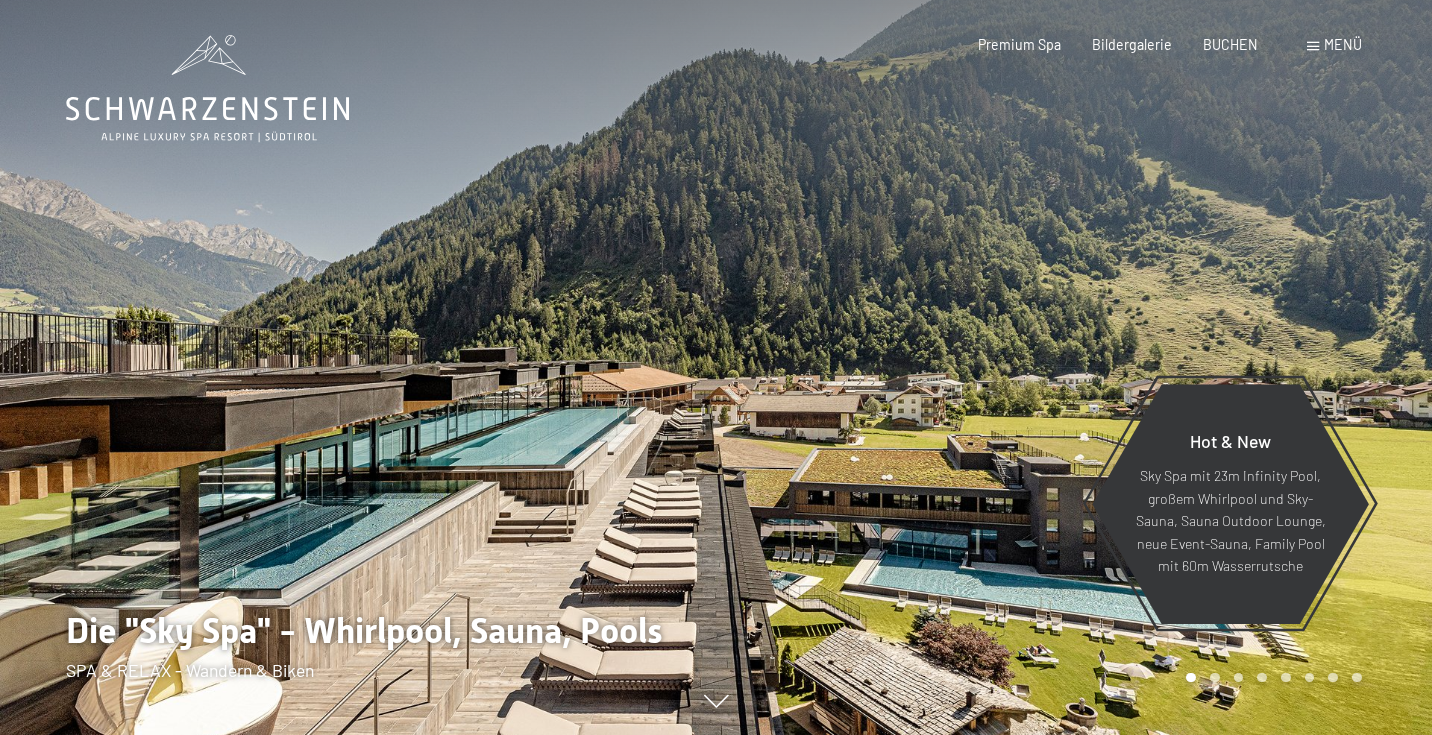 scroll, scrollTop: 0, scrollLeft: 0, axis: both 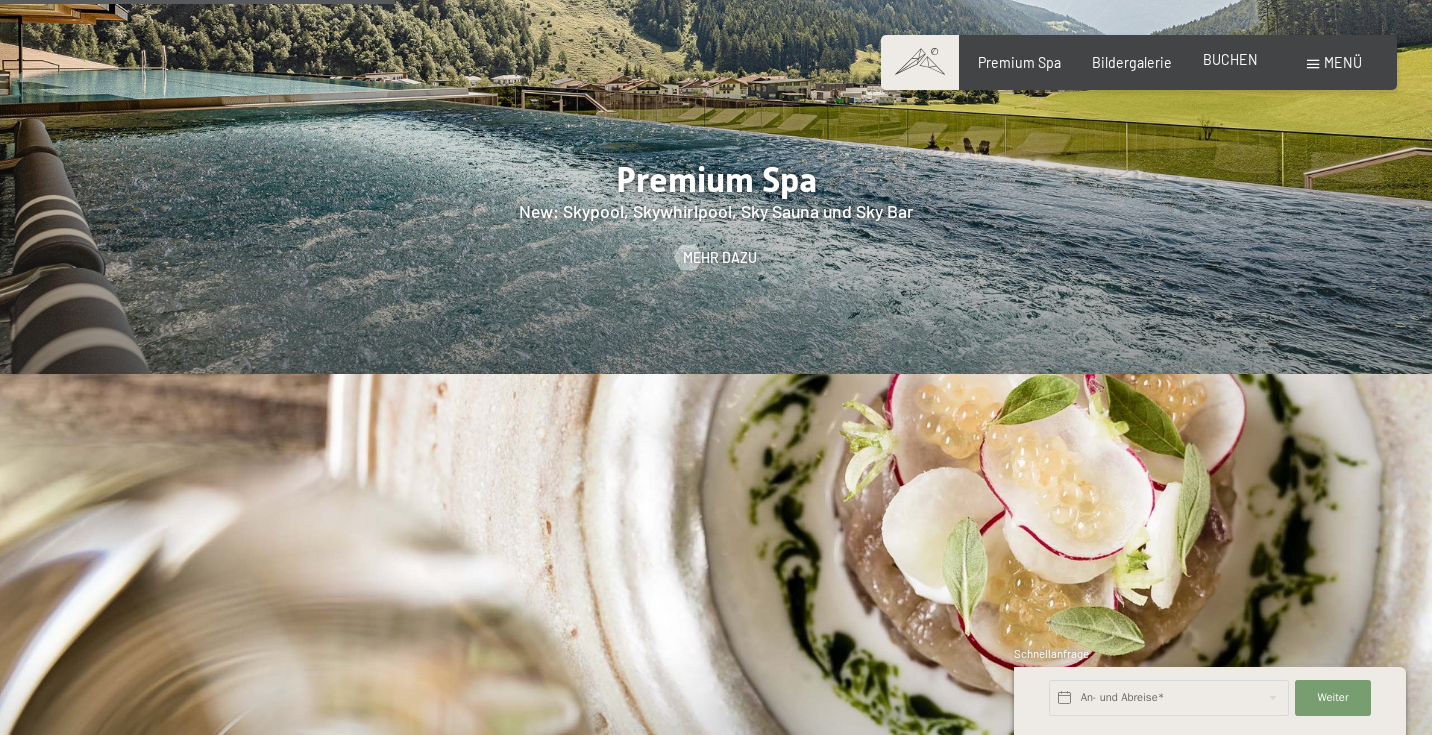 click on "BUCHEN" at bounding box center [1230, 59] 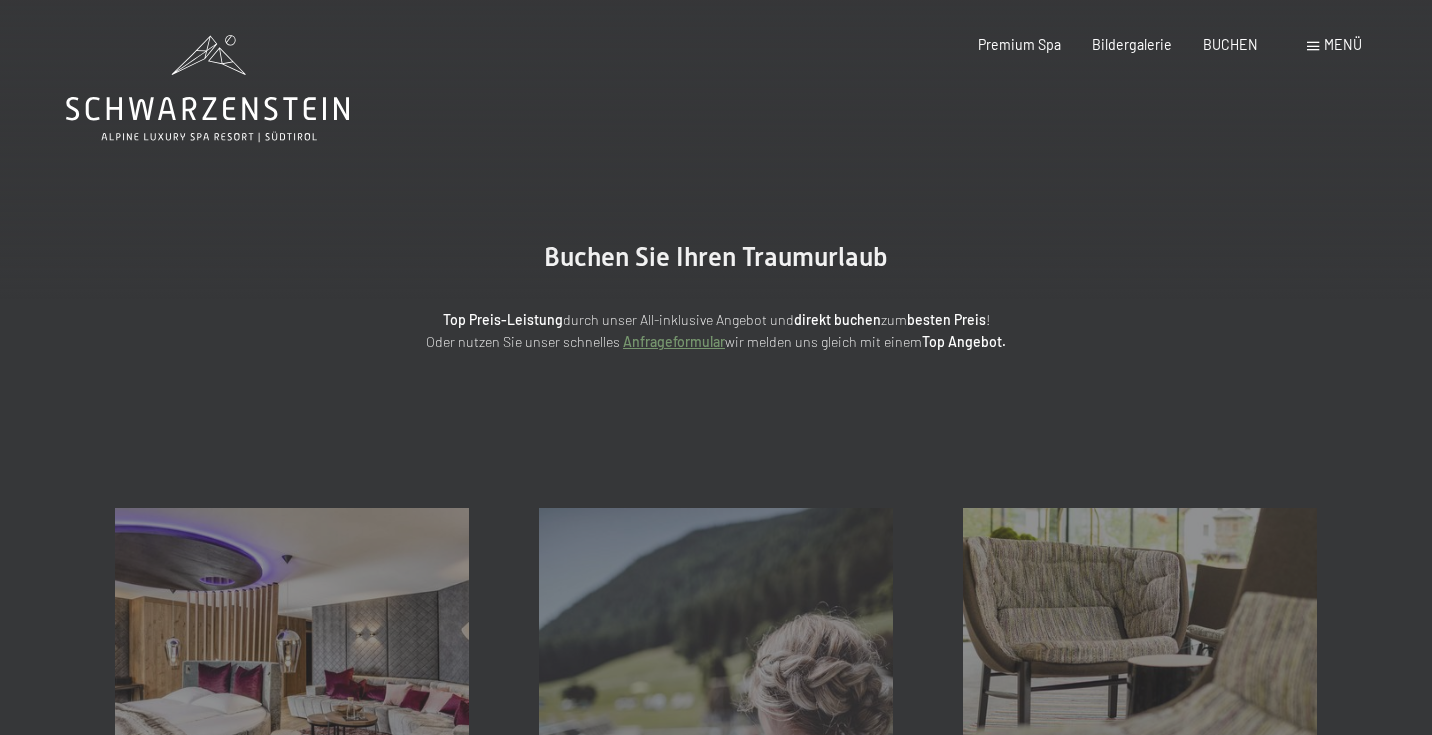 scroll, scrollTop: 0, scrollLeft: 0, axis: both 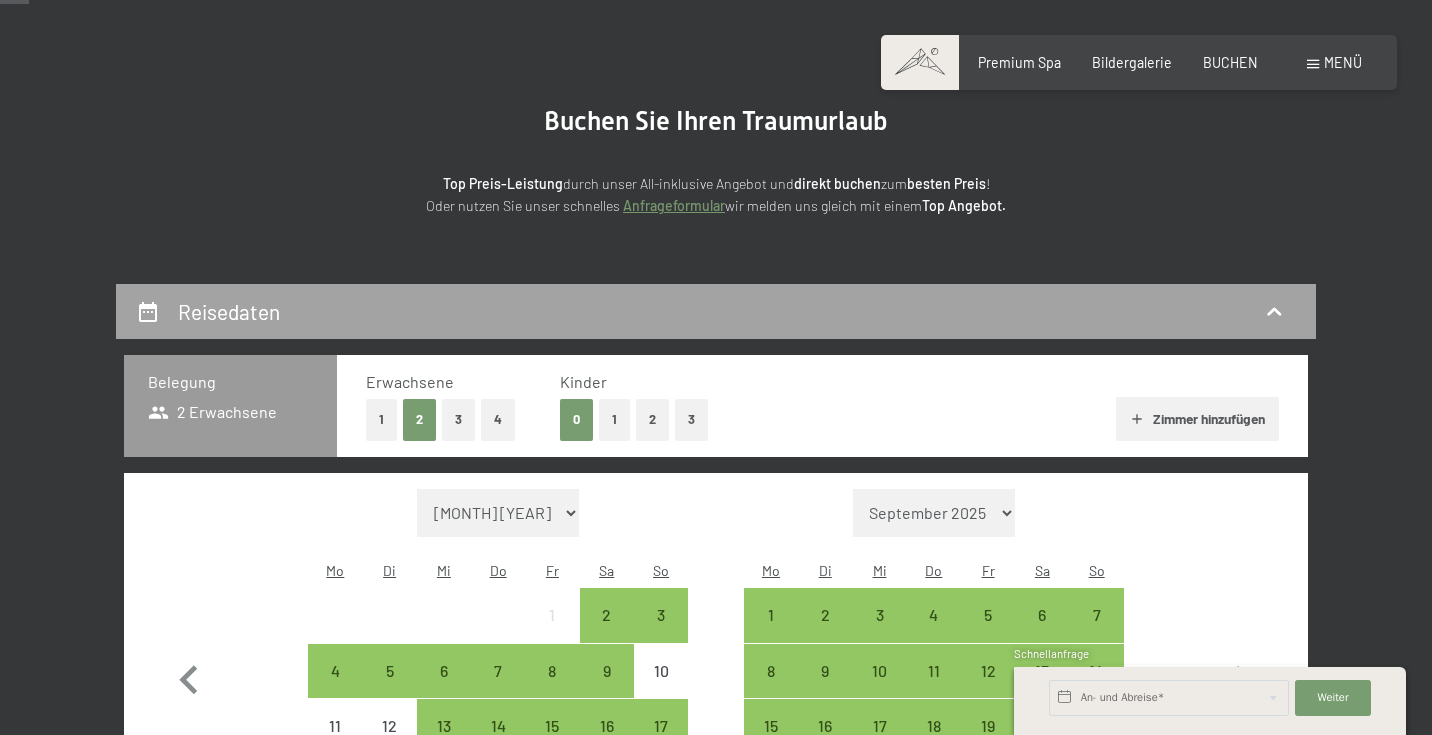 click on "Reisedaten" at bounding box center [229, 311] 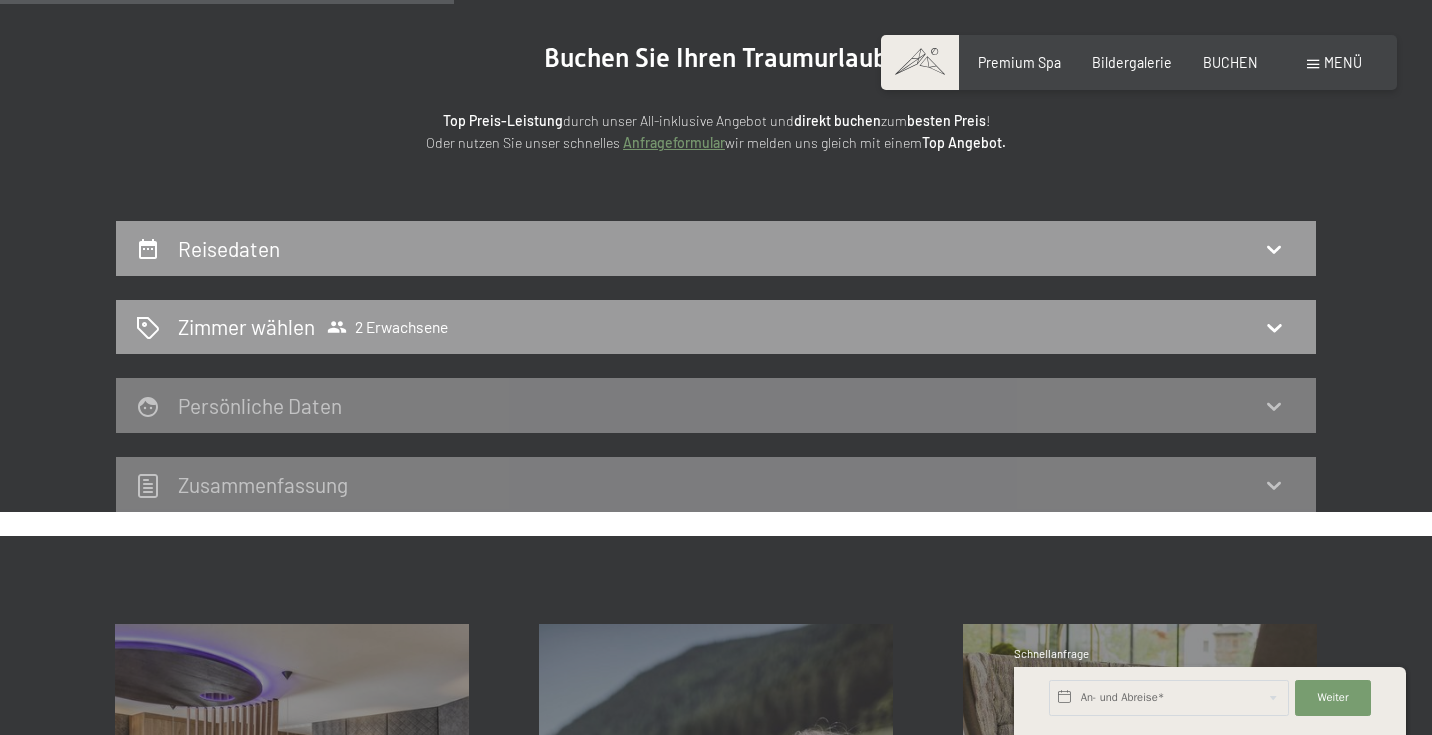 scroll, scrollTop: 55, scrollLeft: 0, axis: vertical 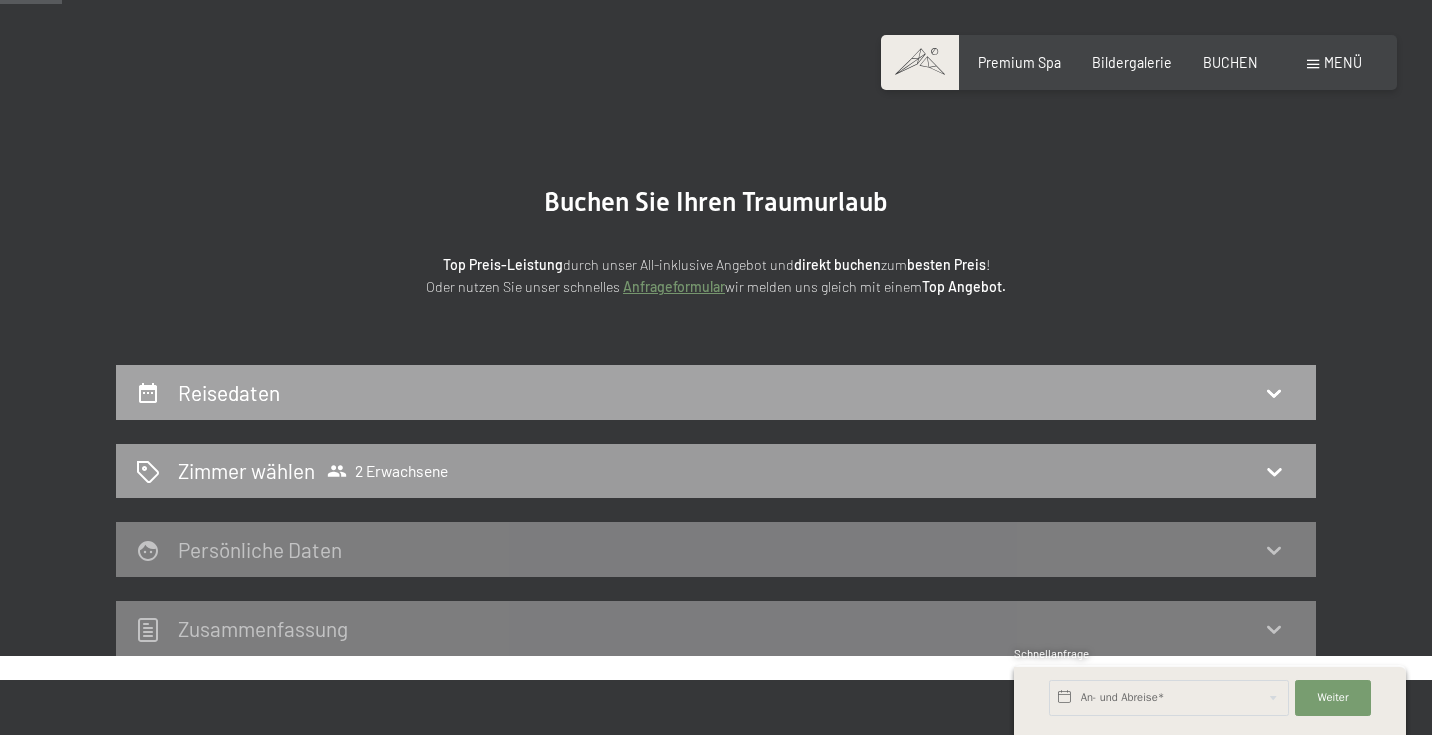click 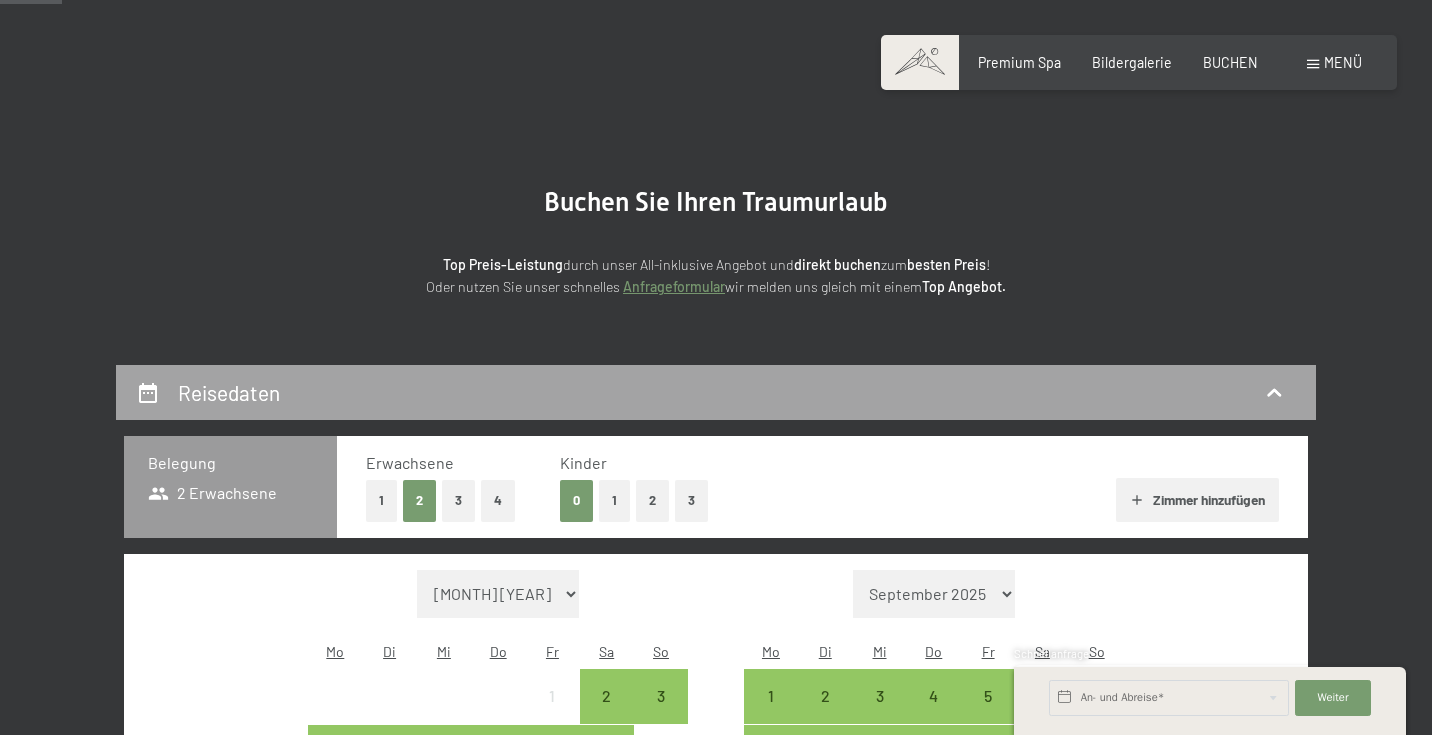click on "Reisedaten" at bounding box center [229, 392] 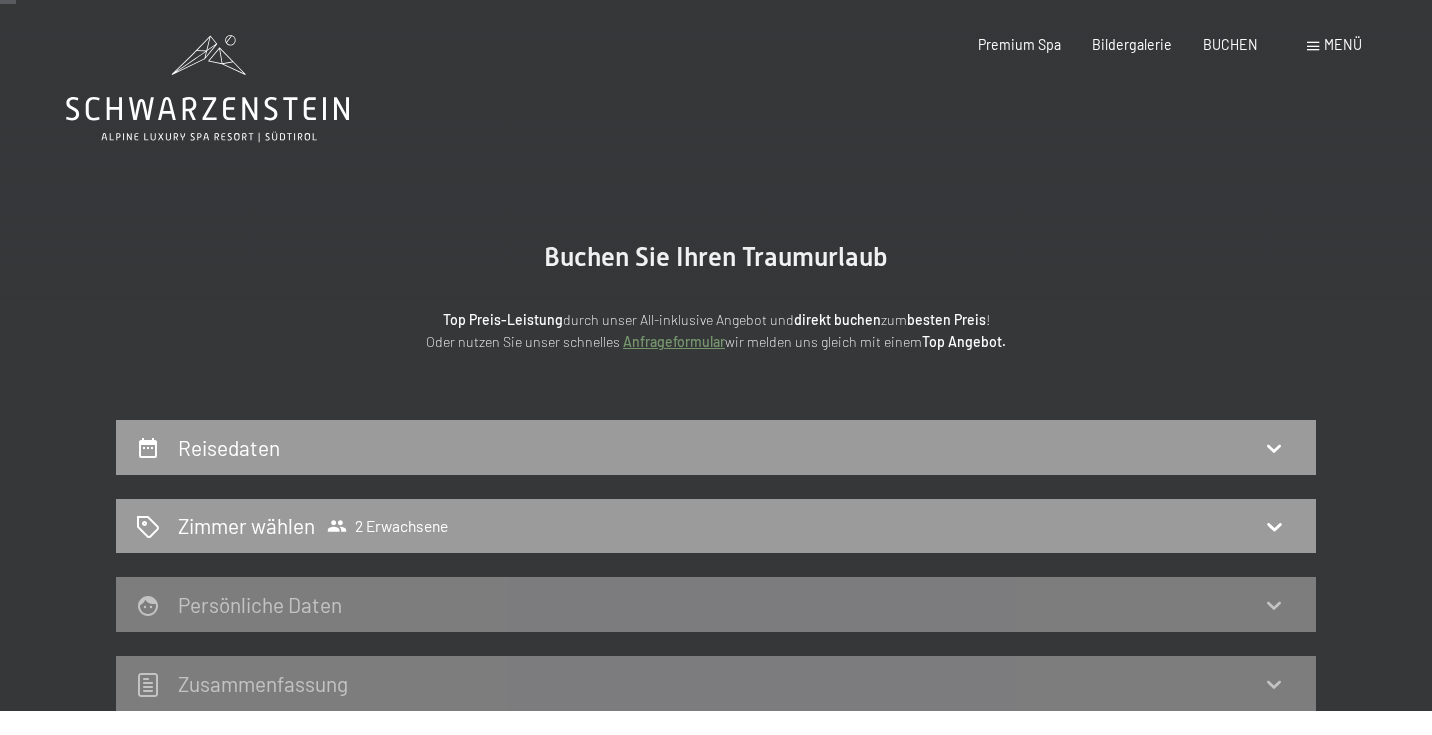 scroll, scrollTop: 0, scrollLeft: 0, axis: both 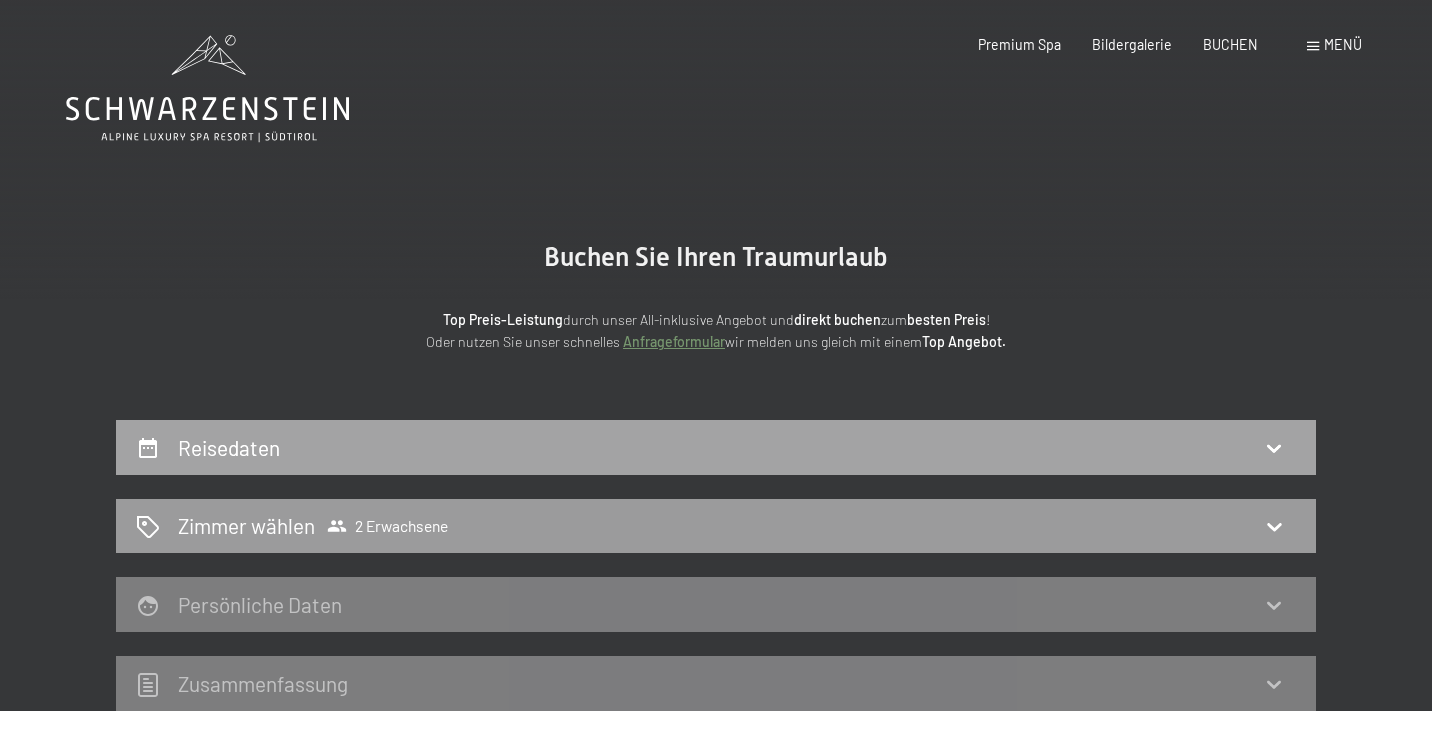 click on "Reisedaten" at bounding box center [229, 447] 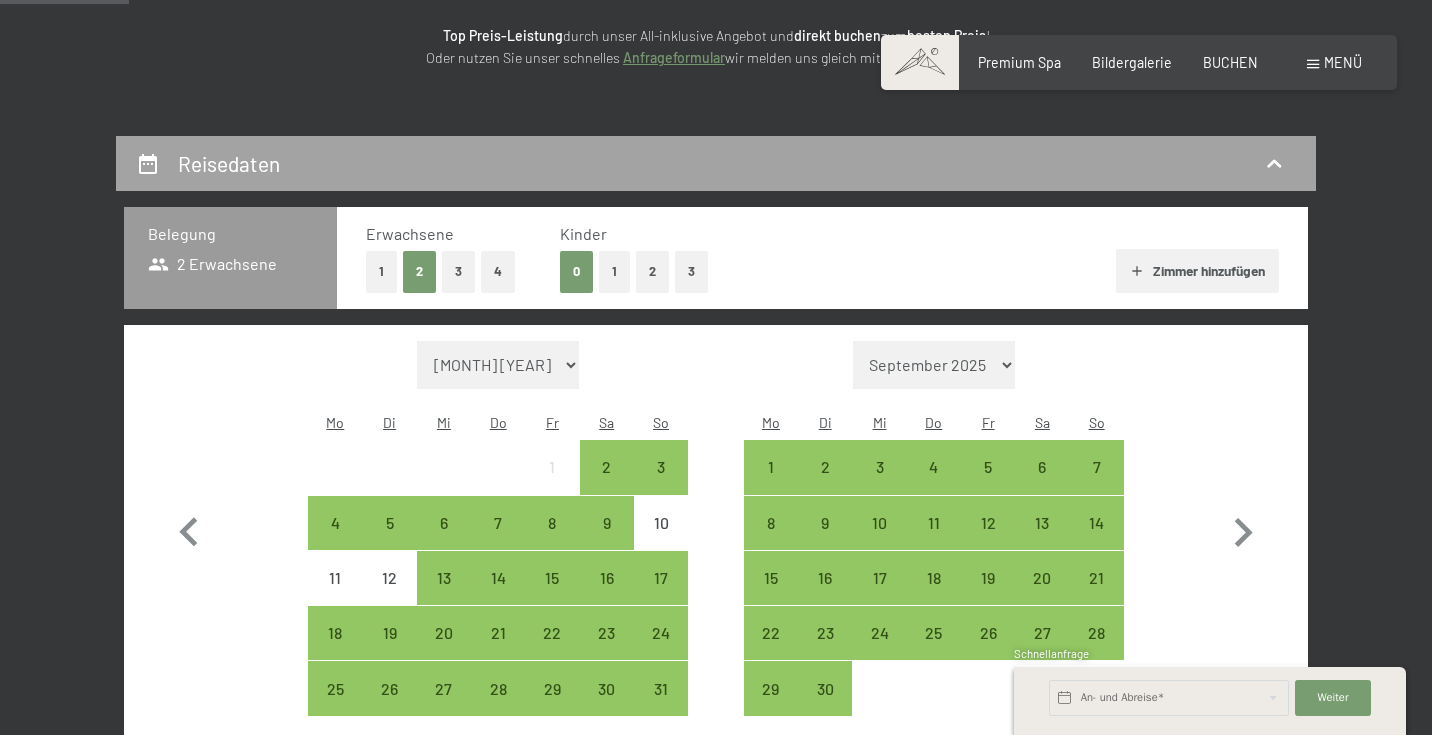 scroll, scrollTop: 373, scrollLeft: 0, axis: vertical 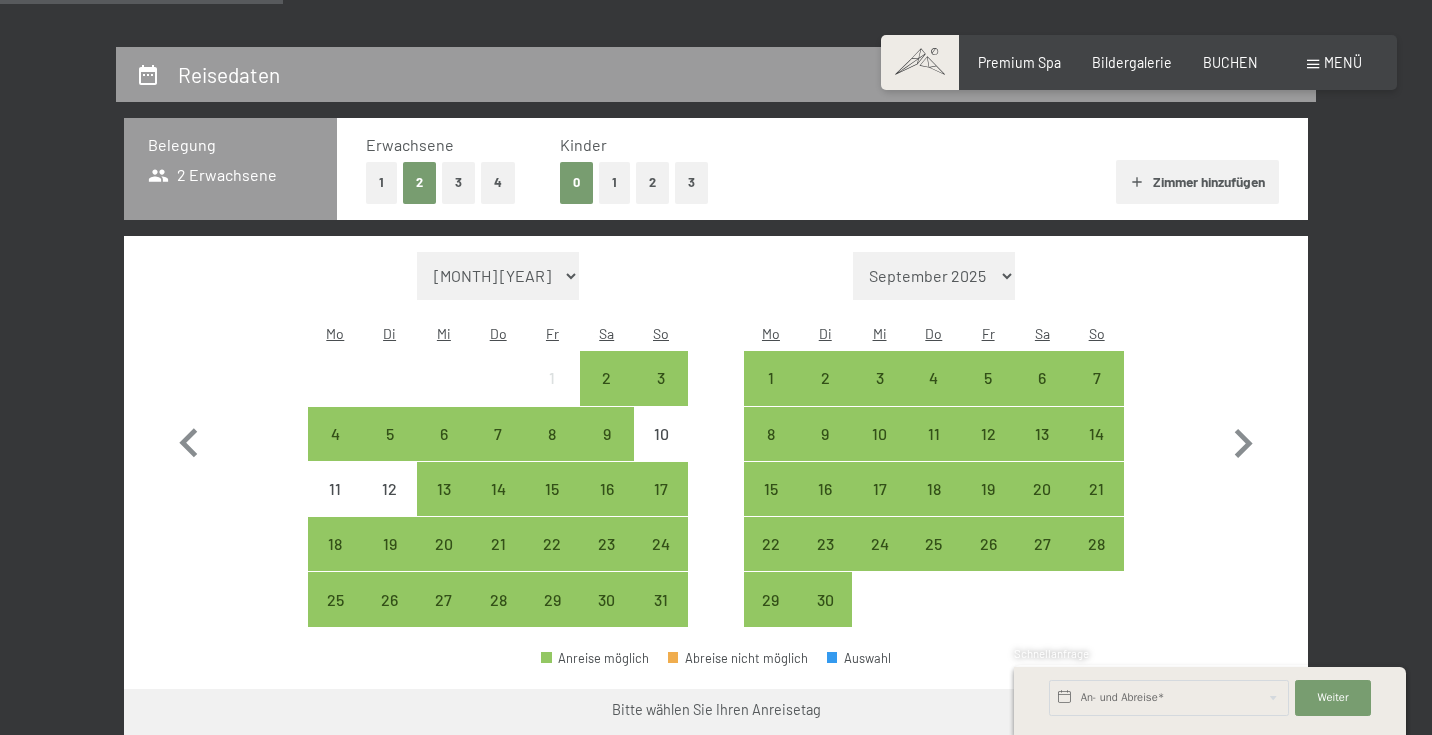 select on "[YEAR]-[MONTH]-[DAY]" 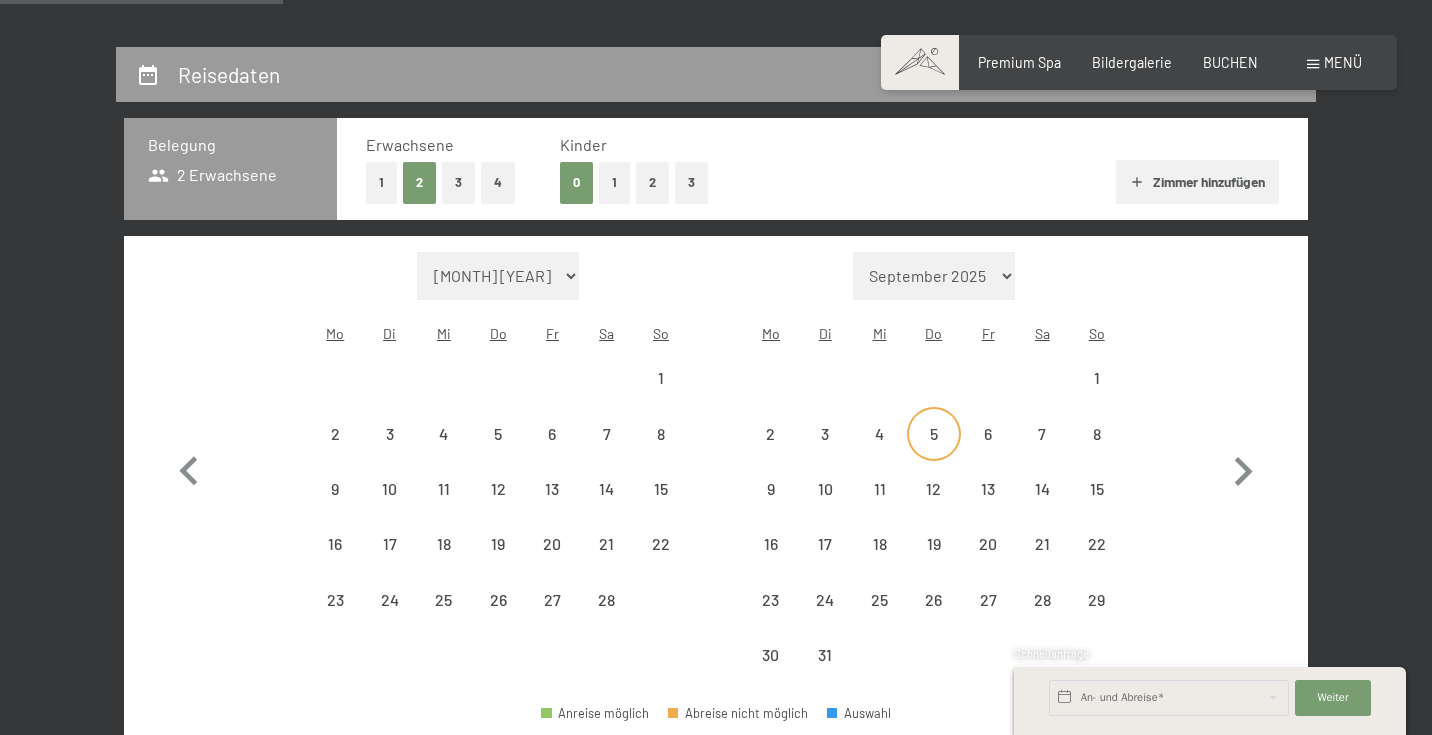 select on "[YEAR]-[MONTH]-[DAY]" 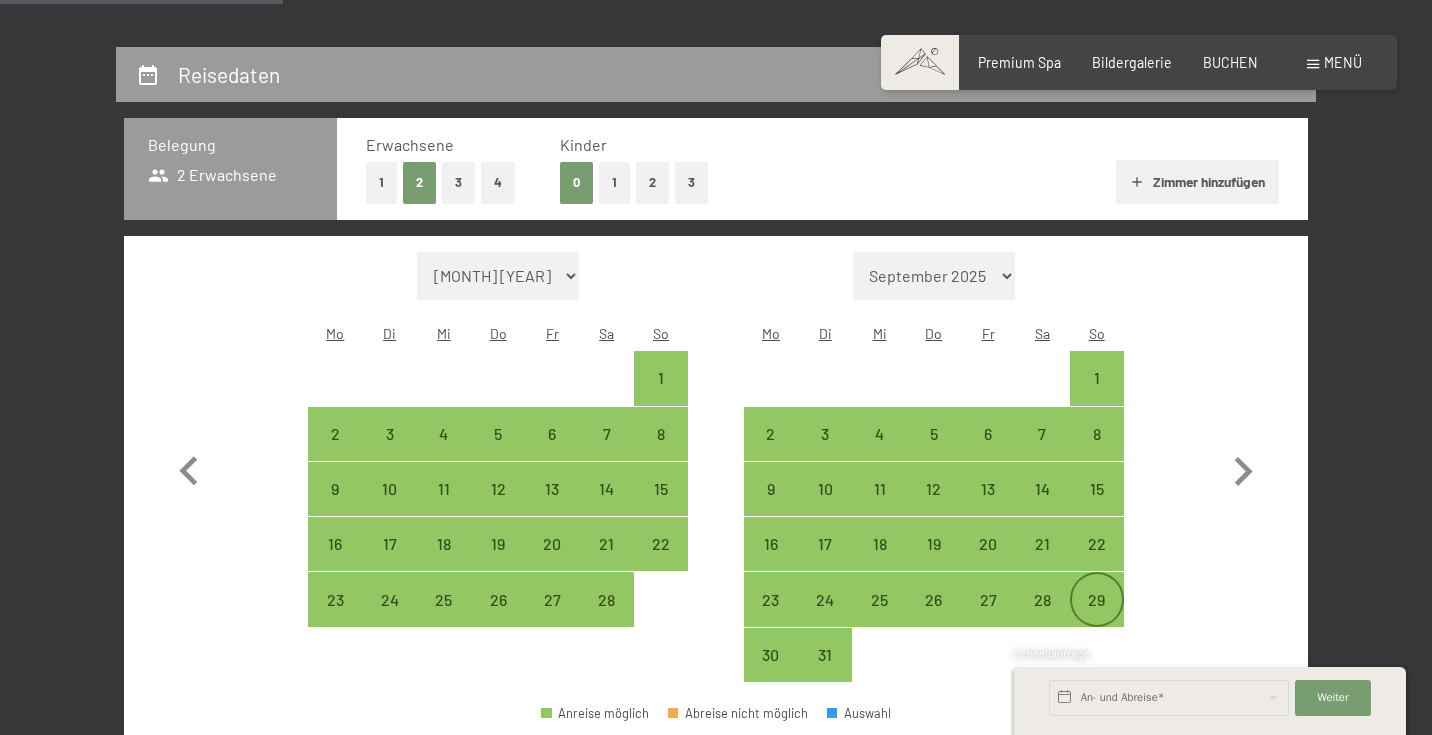 click on "29" at bounding box center (1097, 617) 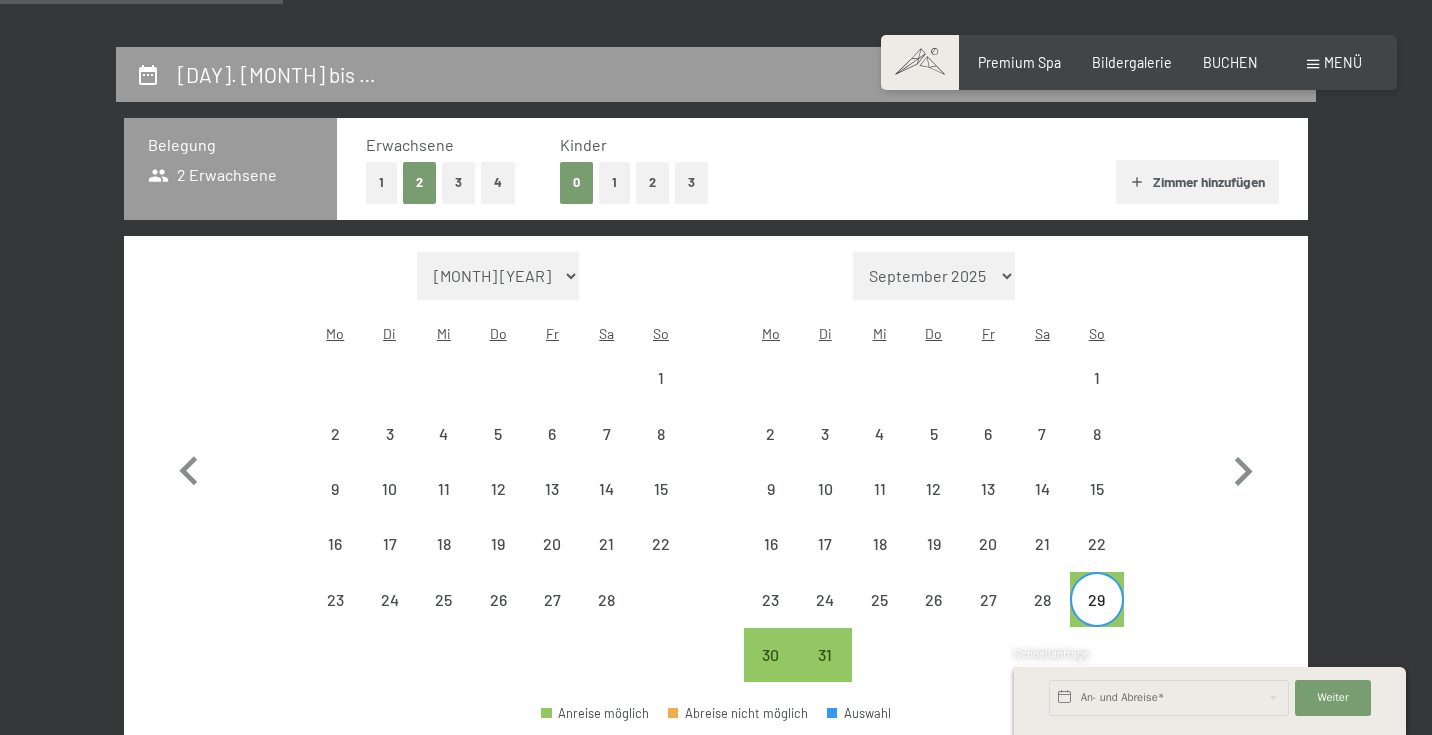 select on "[YEAR]-[MONTH]-[DAY]" 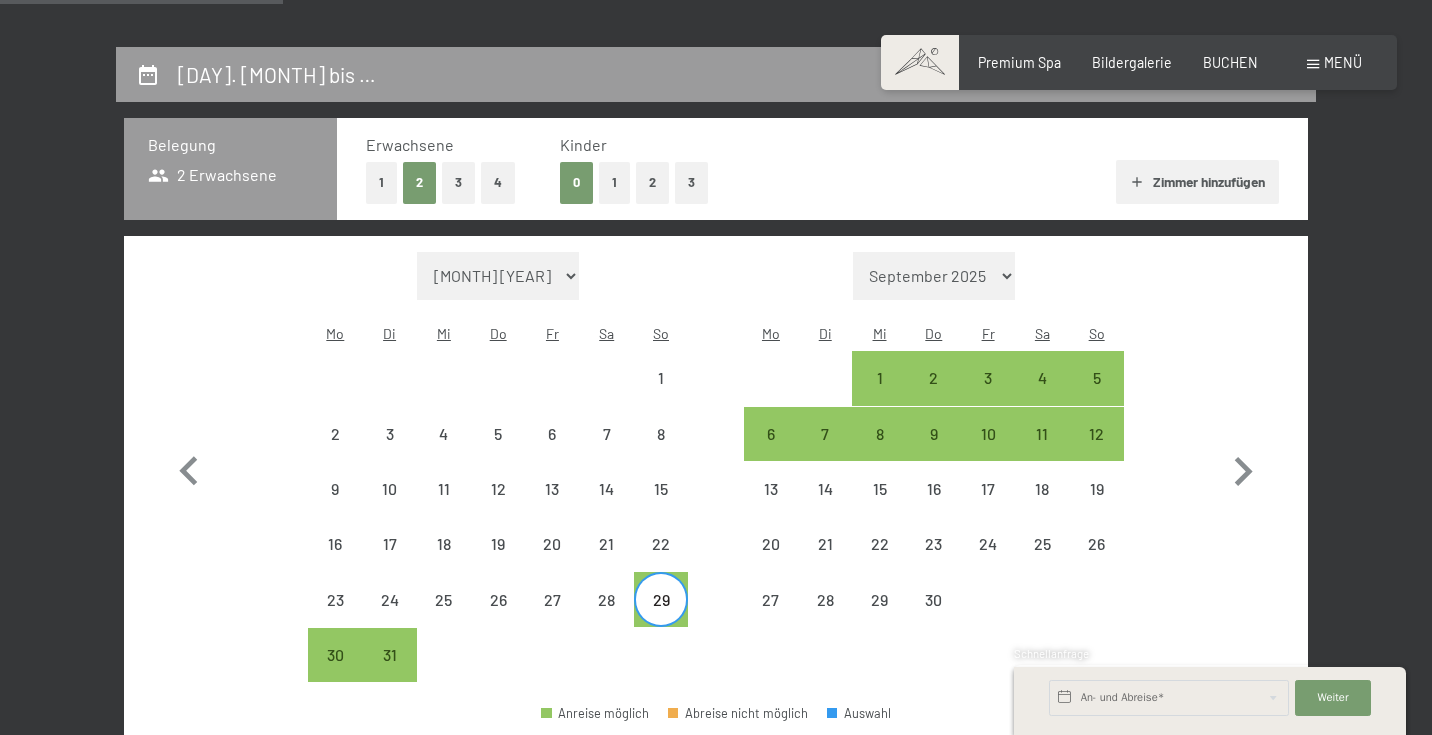select on "[YEAR]-[MONTH]-[DAY]" 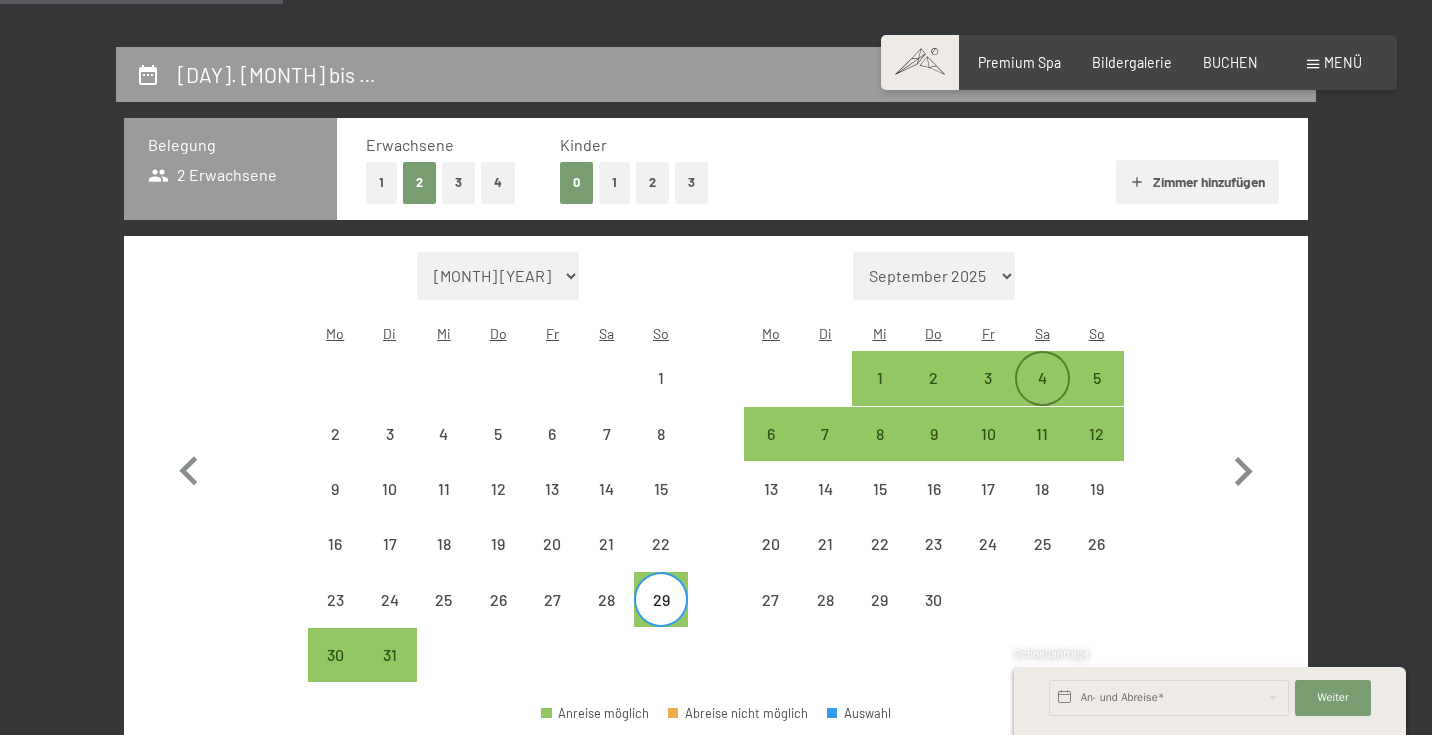 click on "4" at bounding box center (1042, 378) 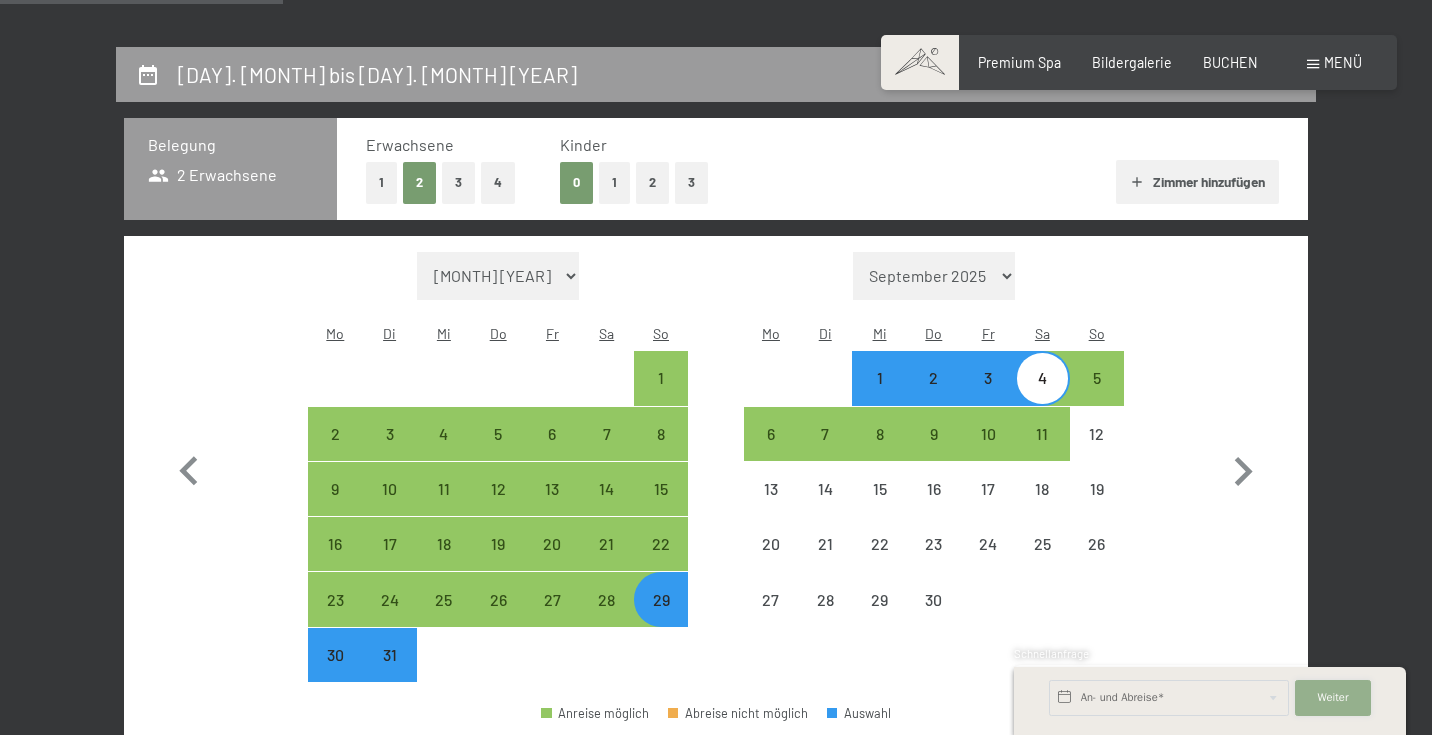 click on "Weiter" at bounding box center [1332, 698] 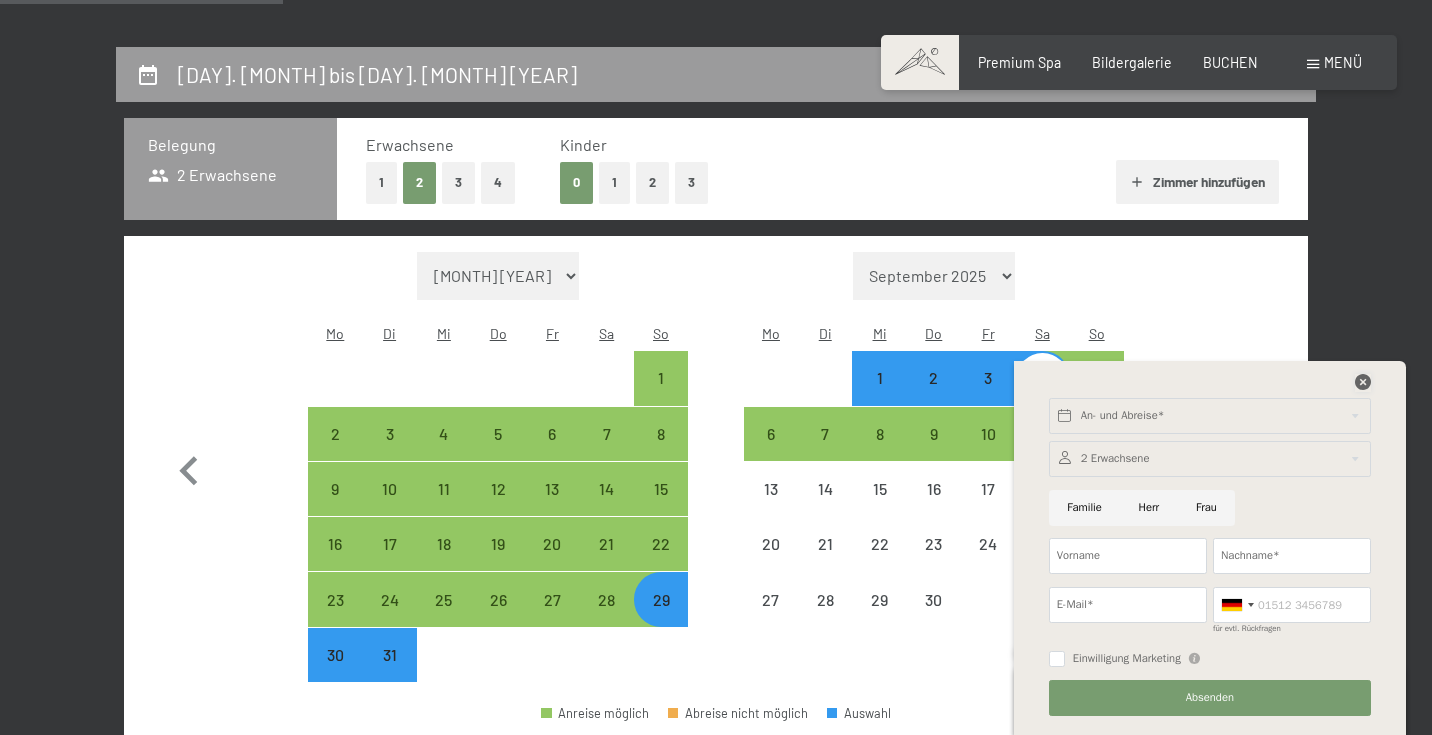 click at bounding box center (1363, 382) 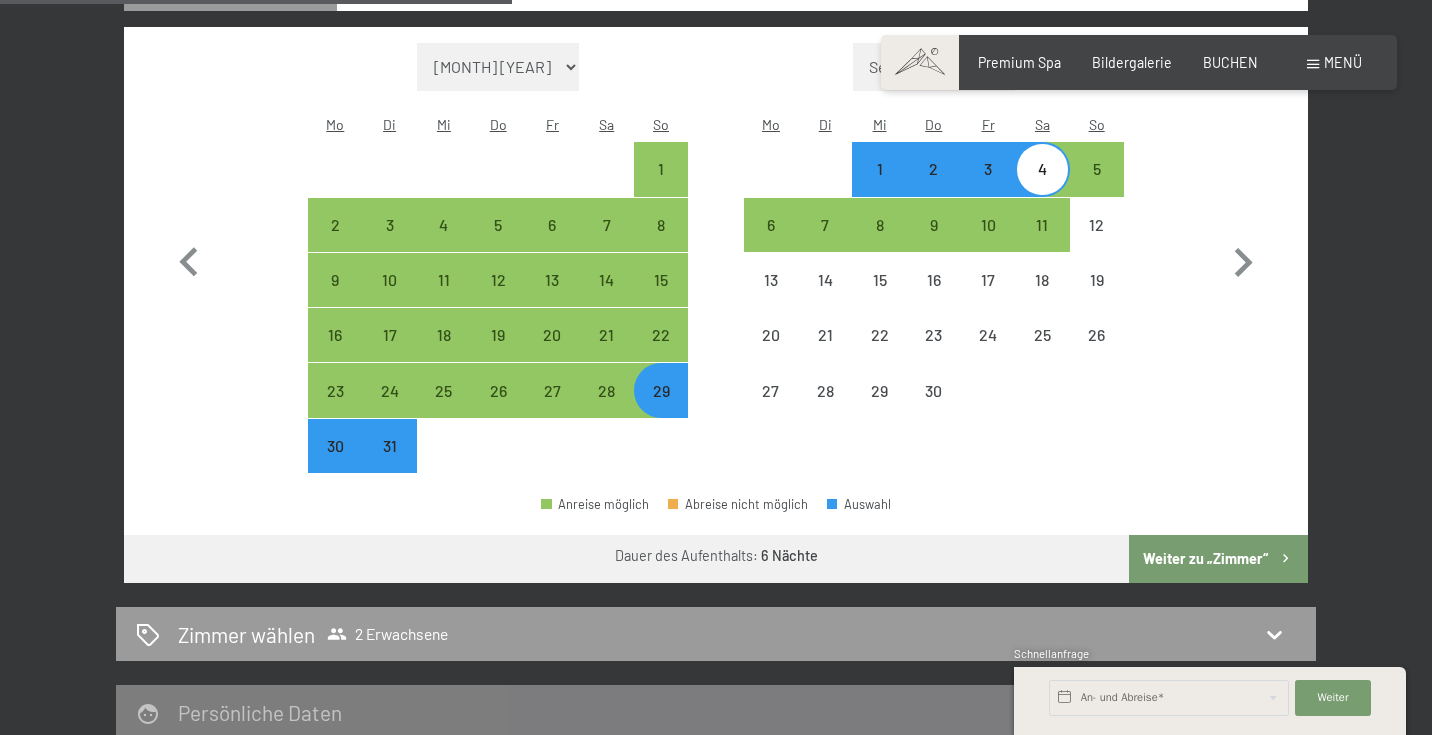 scroll, scrollTop: 735, scrollLeft: 0, axis: vertical 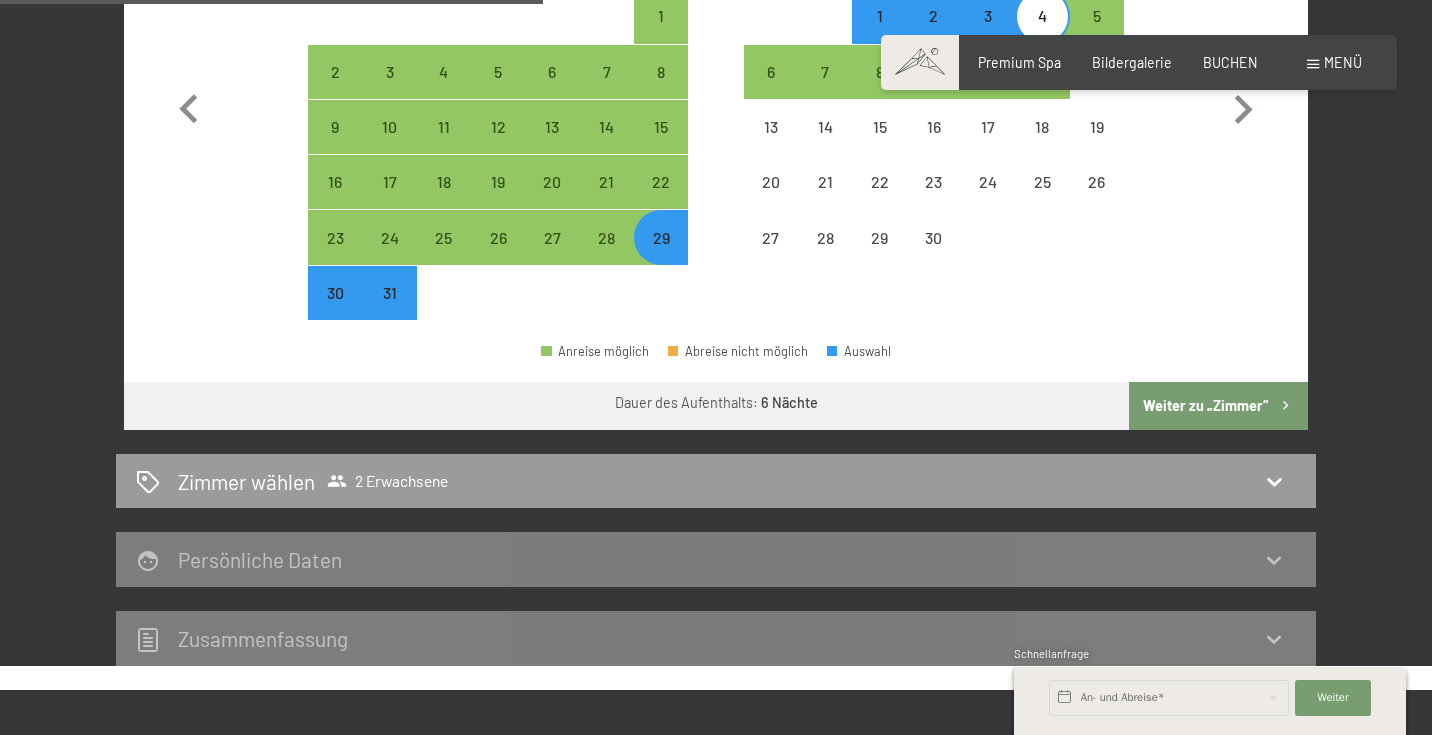 click on "Weiter zu „Zimmer“" at bounding box center [1218, 406] 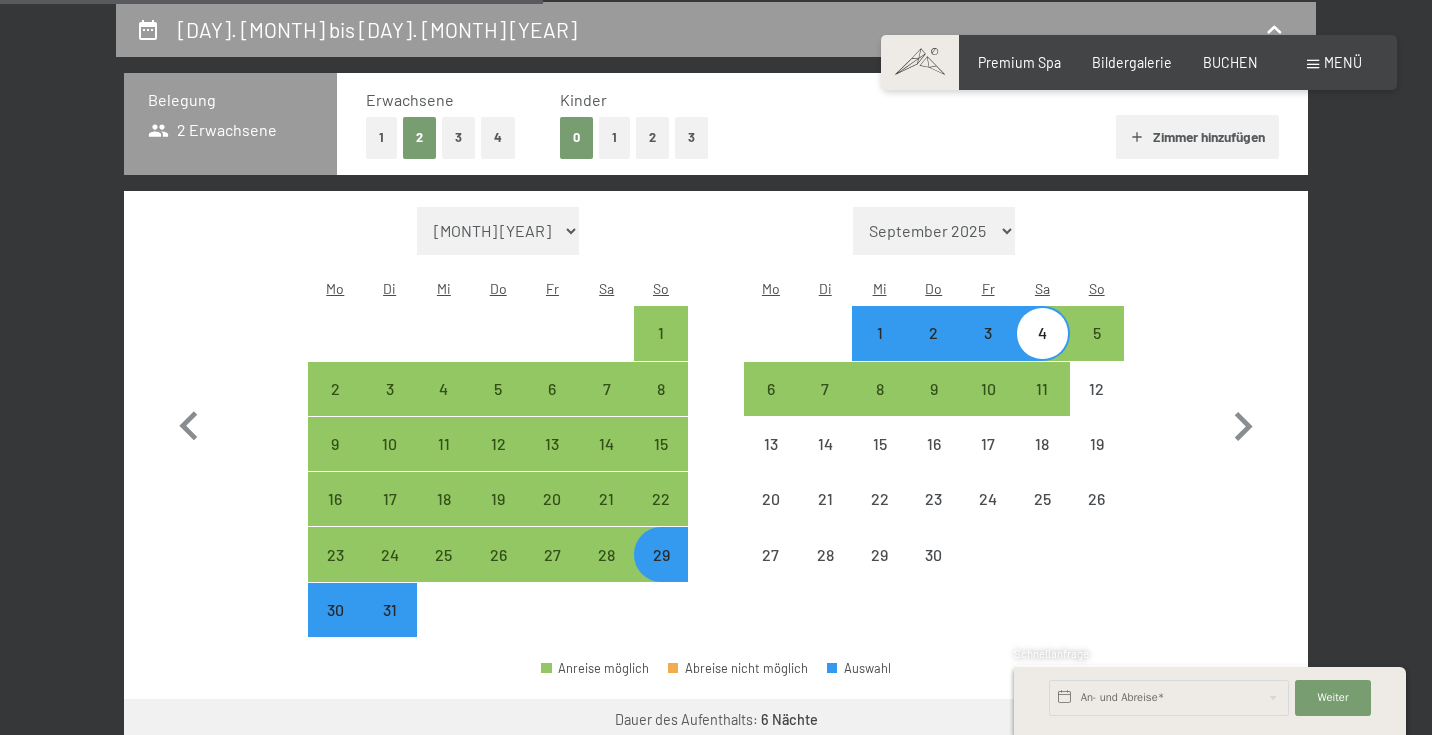 select on "[YEAR]-[MONTH]-[DAY]" 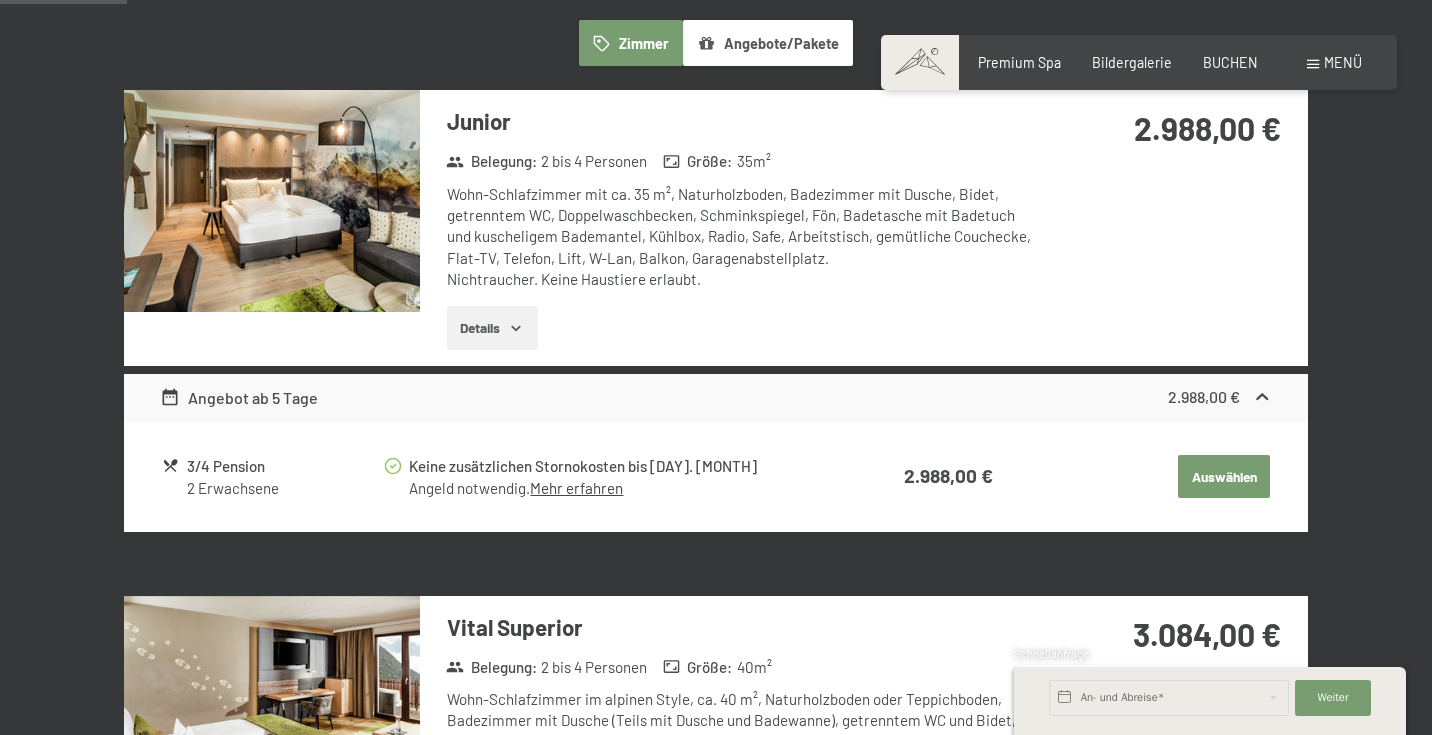 scroll, scrollTop: 518, scrollLeft: 0, axis: vertical 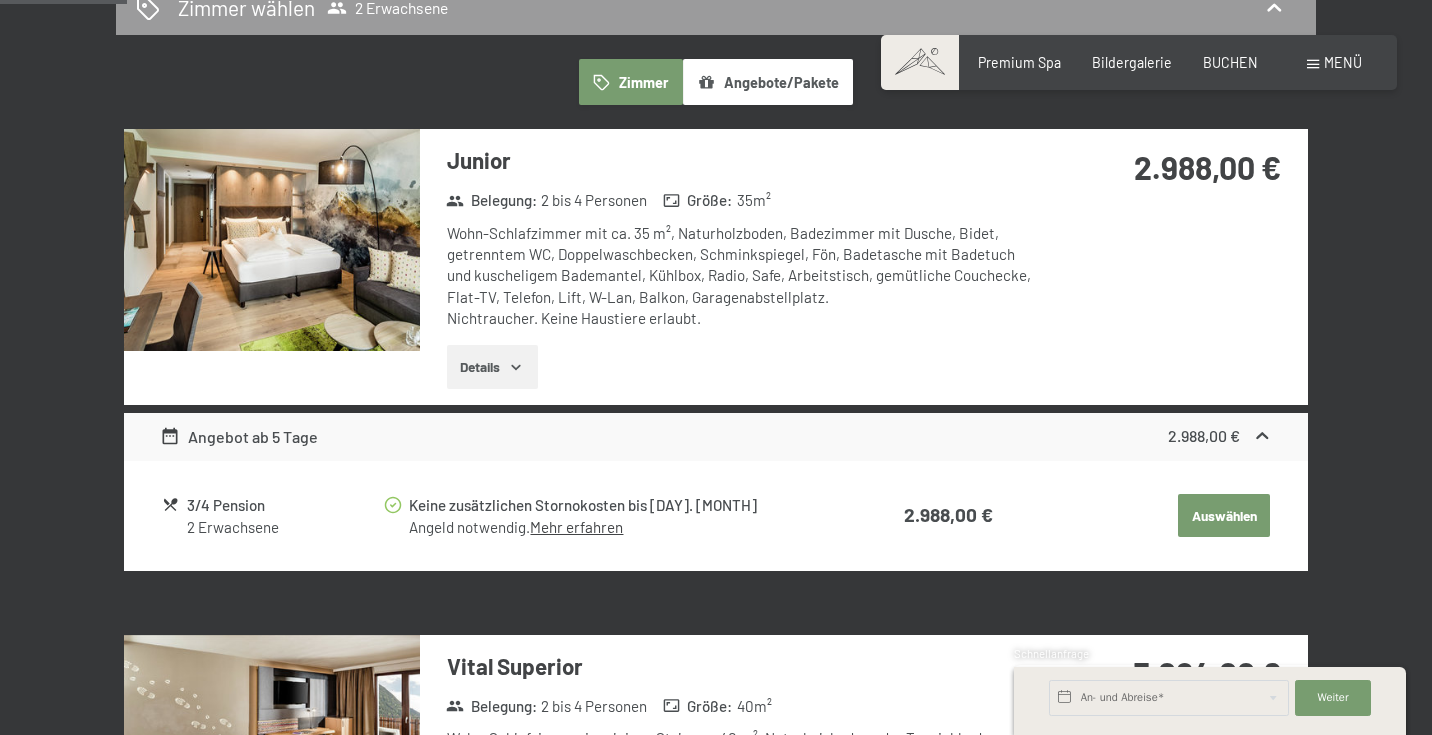 click on "Details" at bounding box center [492, 367] 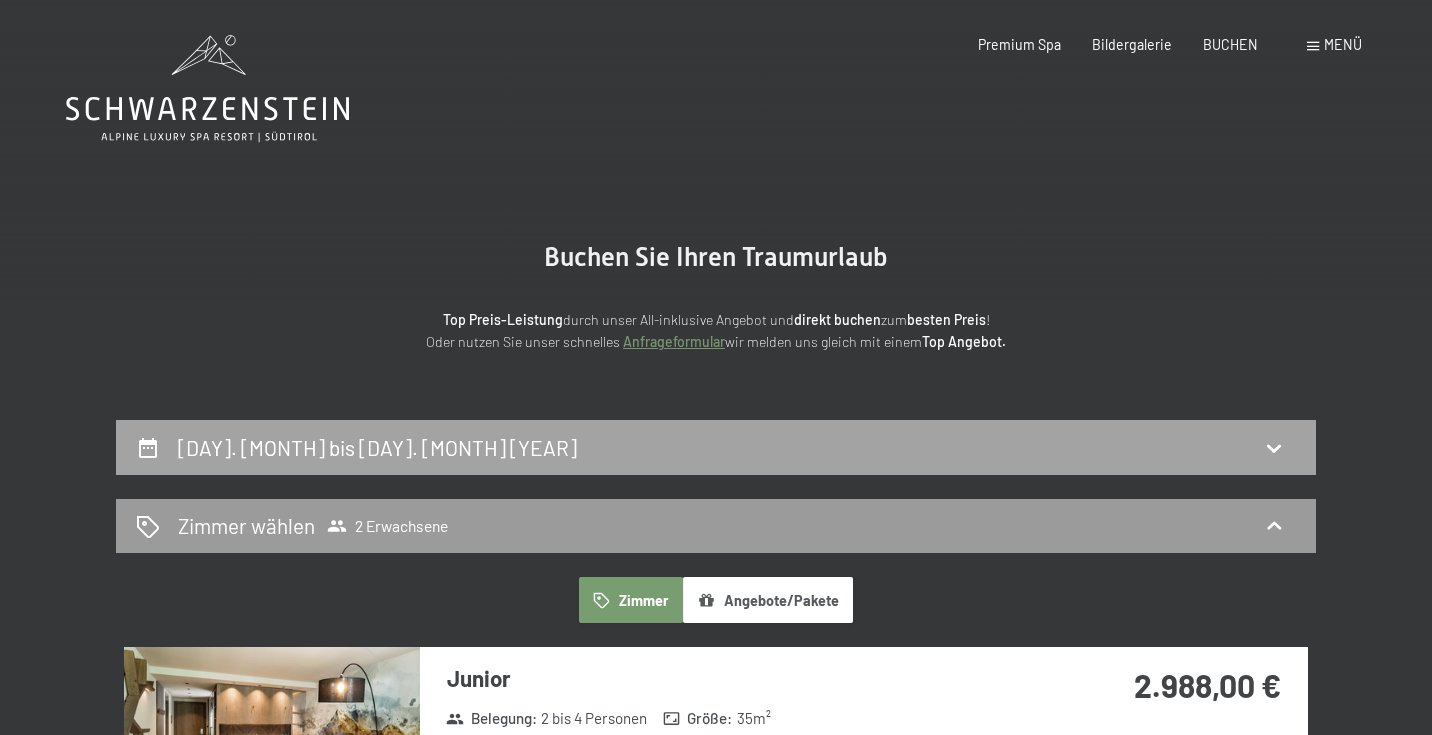 scroll, scrollTop: 0, scrollLeft: 0, axis: both 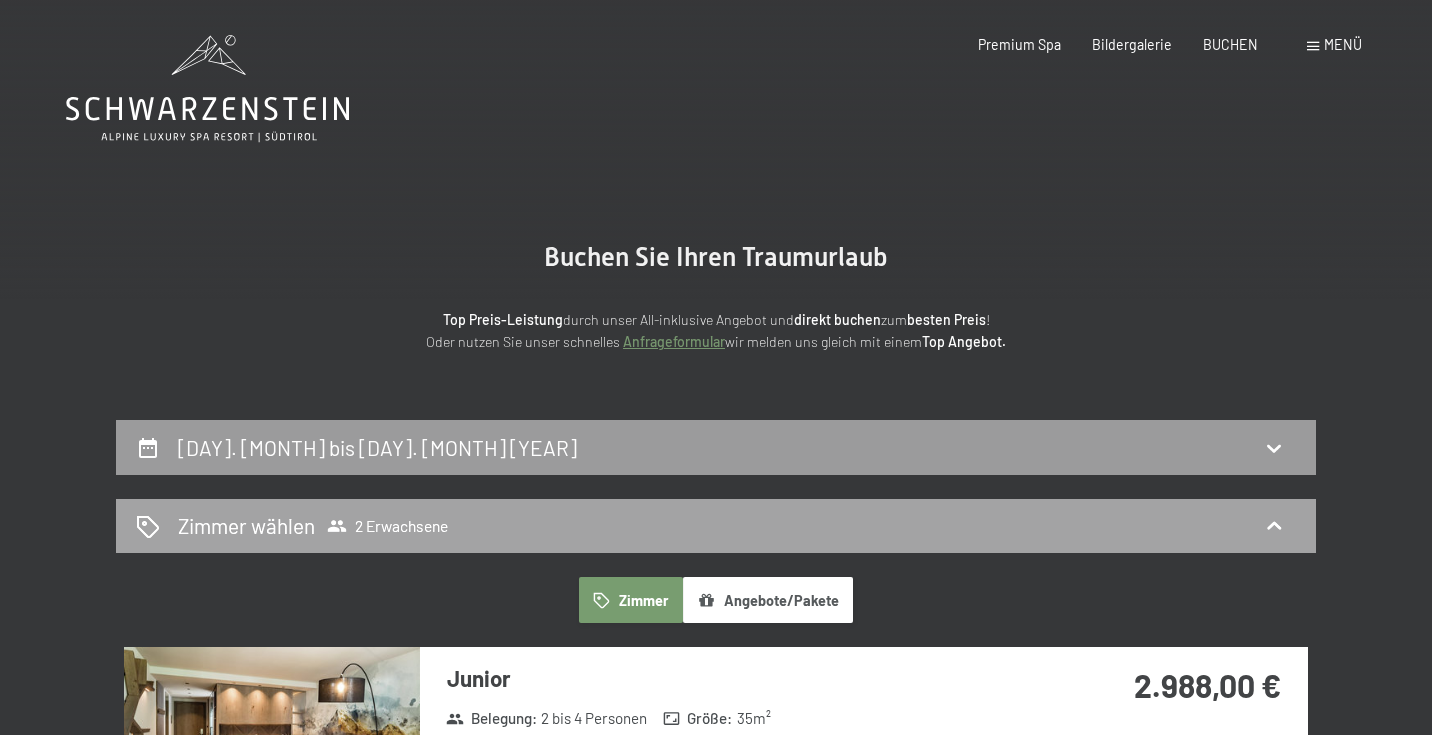 click on "2 Erwachsene" at bounding box center (387, 526) 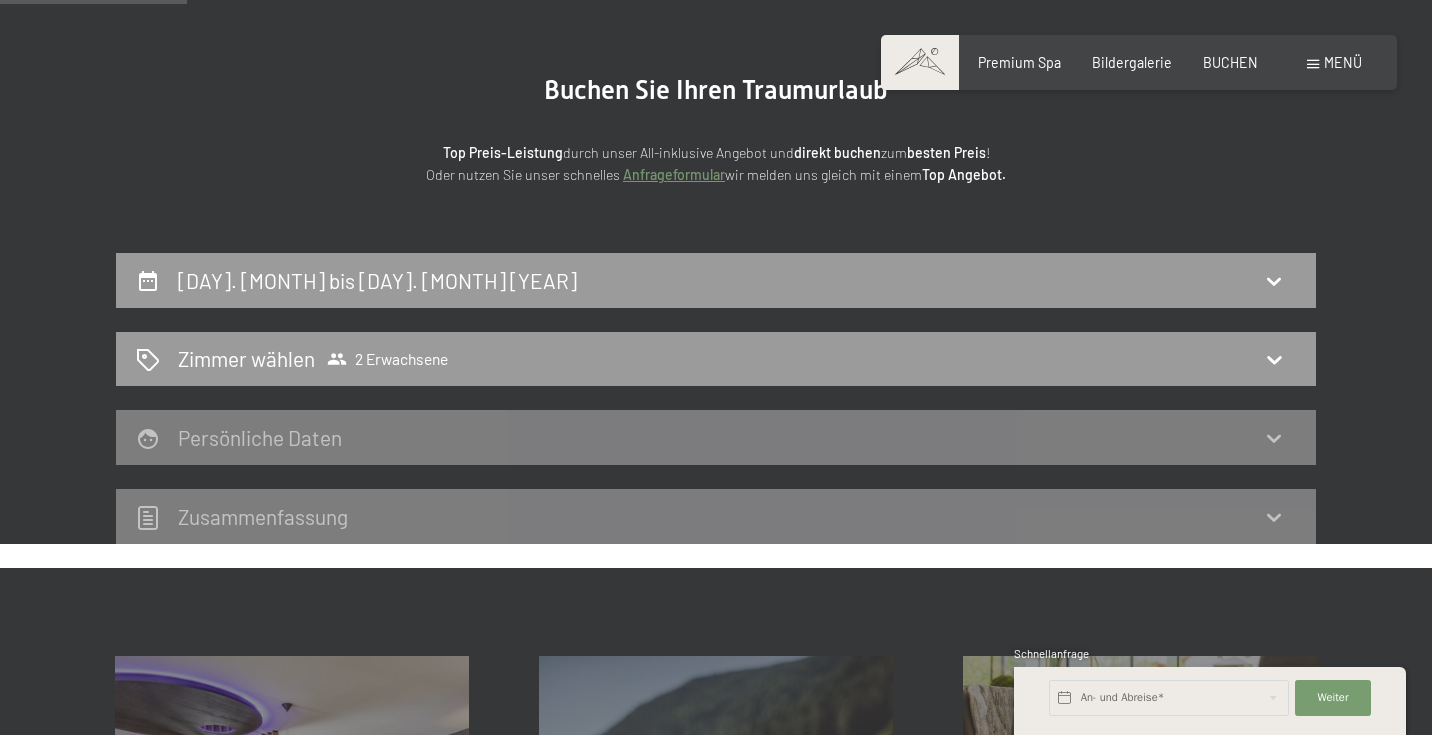 scroll, scrollTop: 167, scrollLeft: 0, axis: vertical 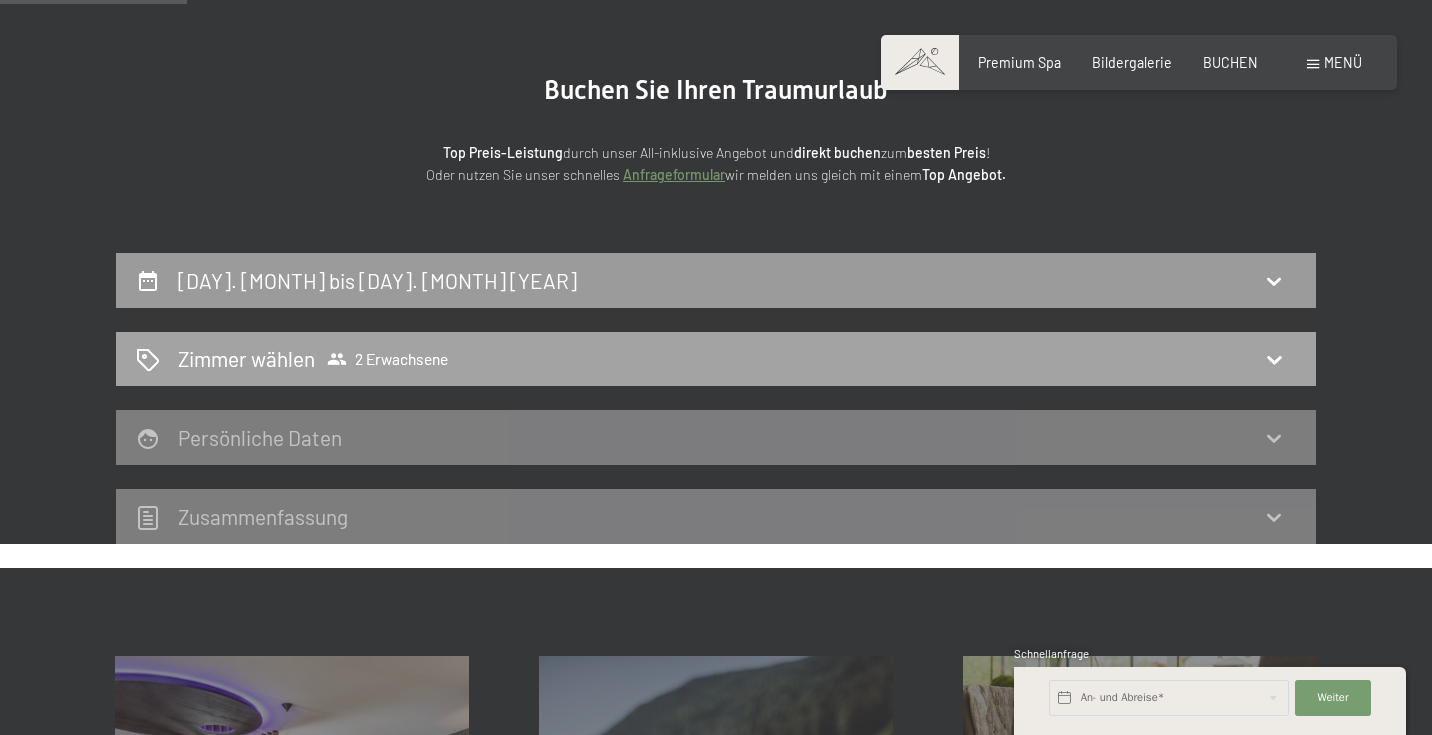 click 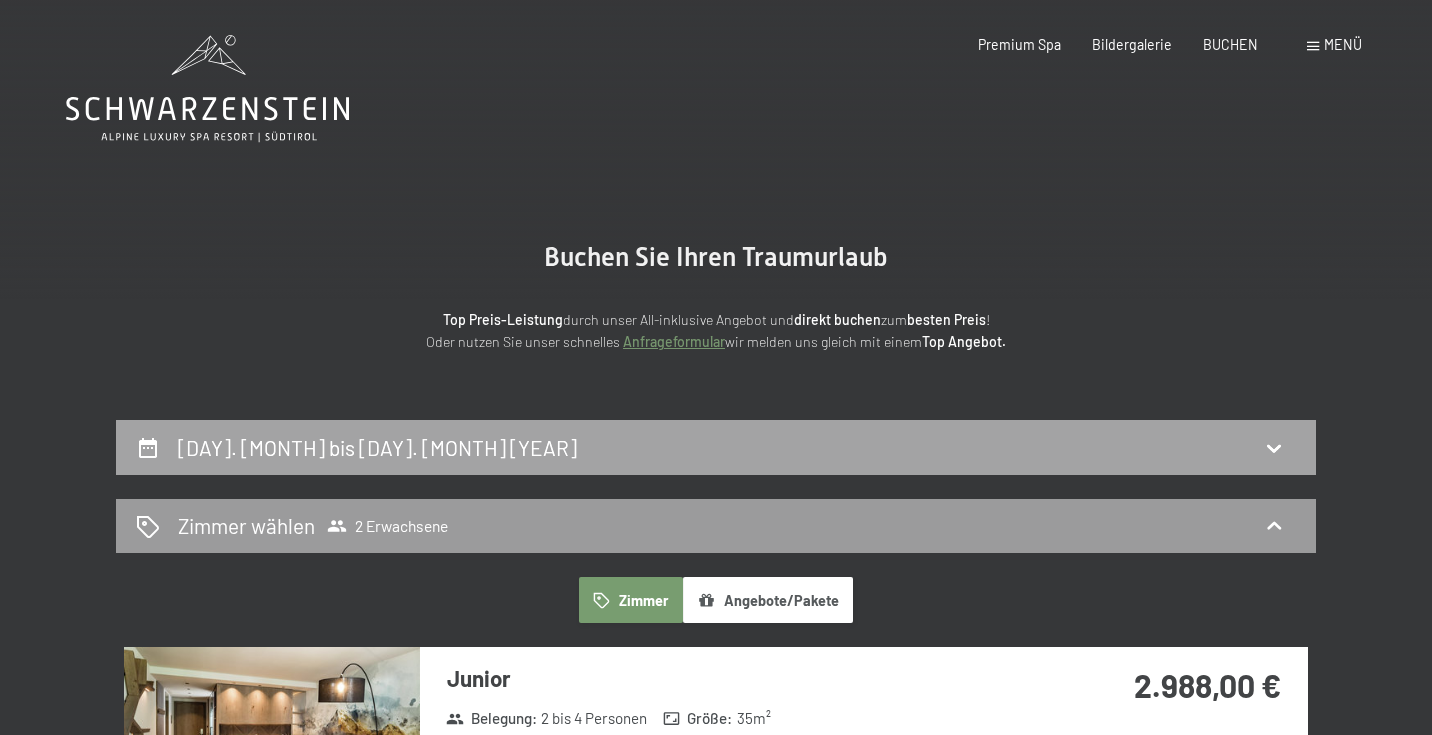 scroll, scrollTop: 0, scrollLeft: 0, axis: both 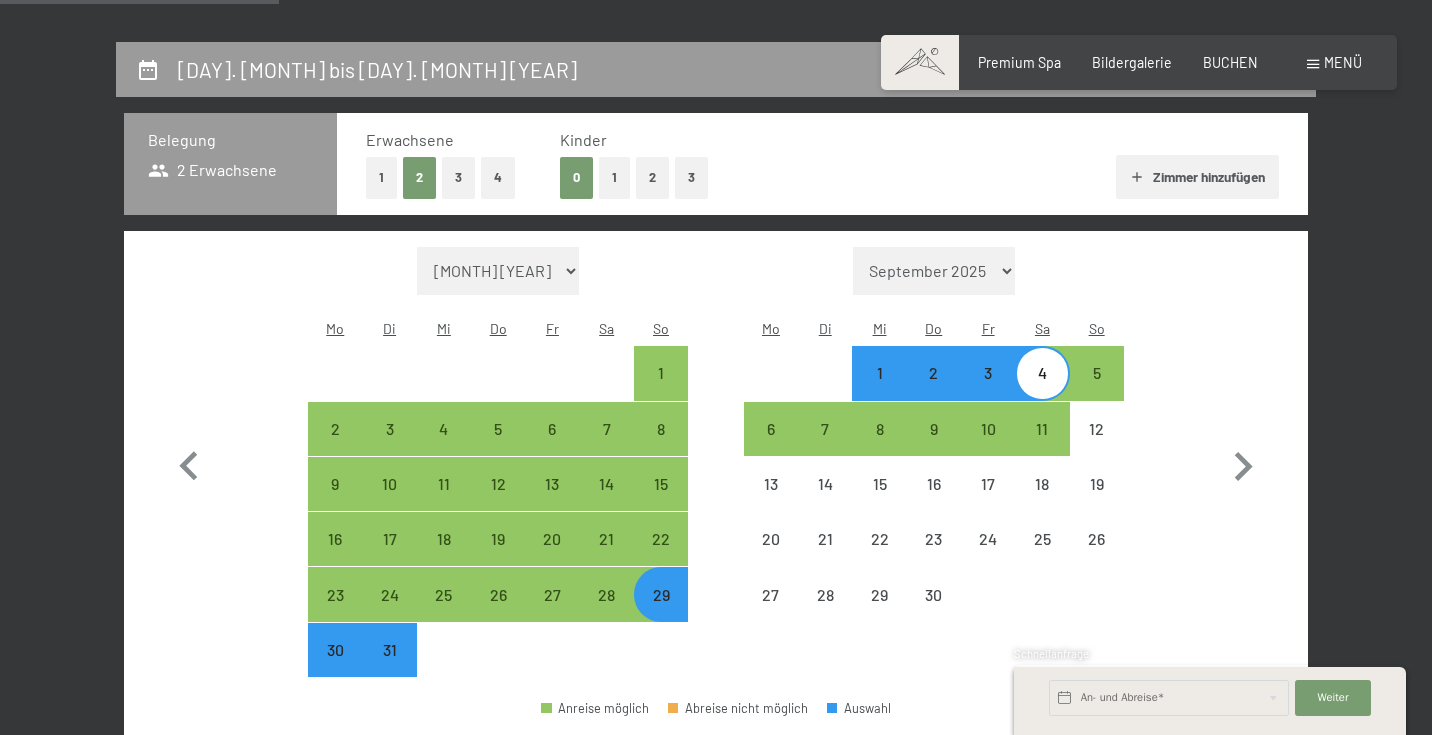click on "1" at bounding box center [381, 177] 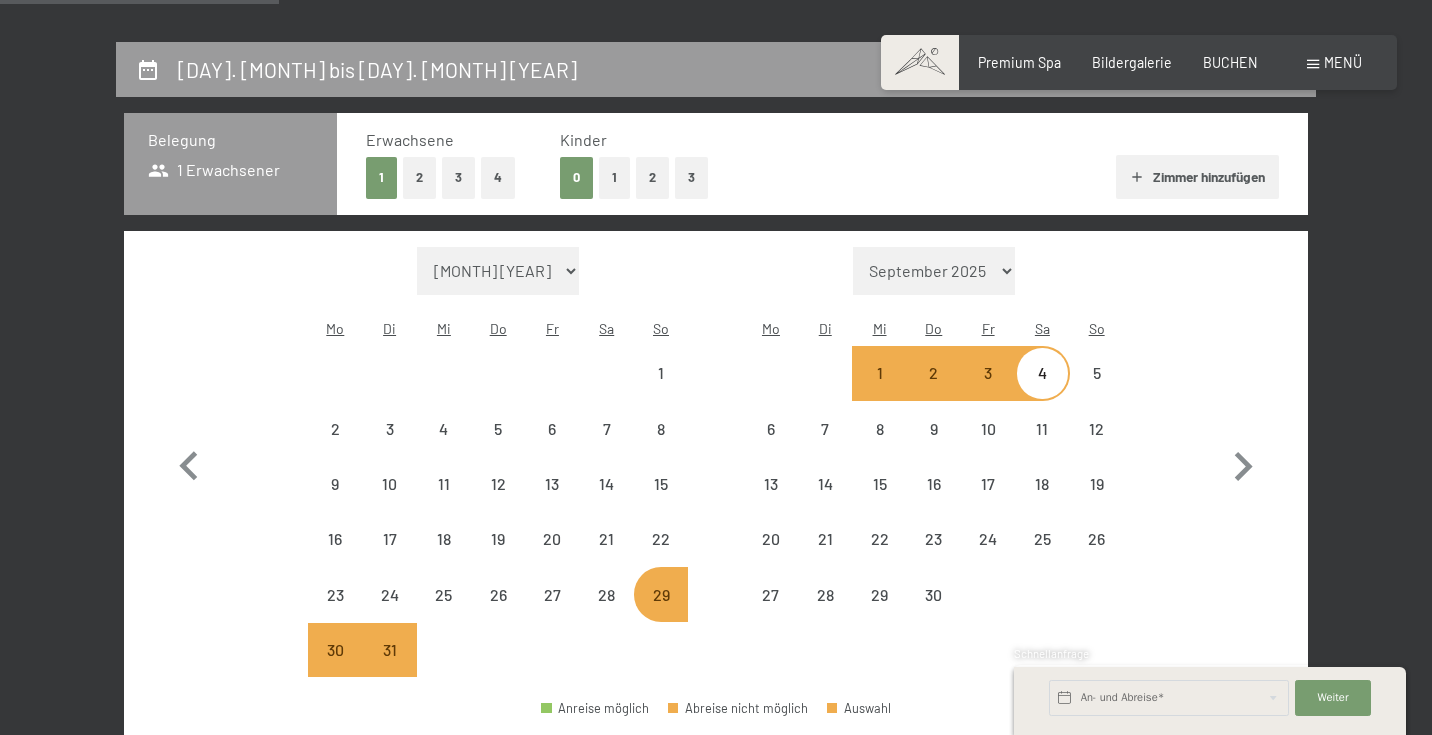 select on "[YEAR]-[MONTH]-[DAY]" 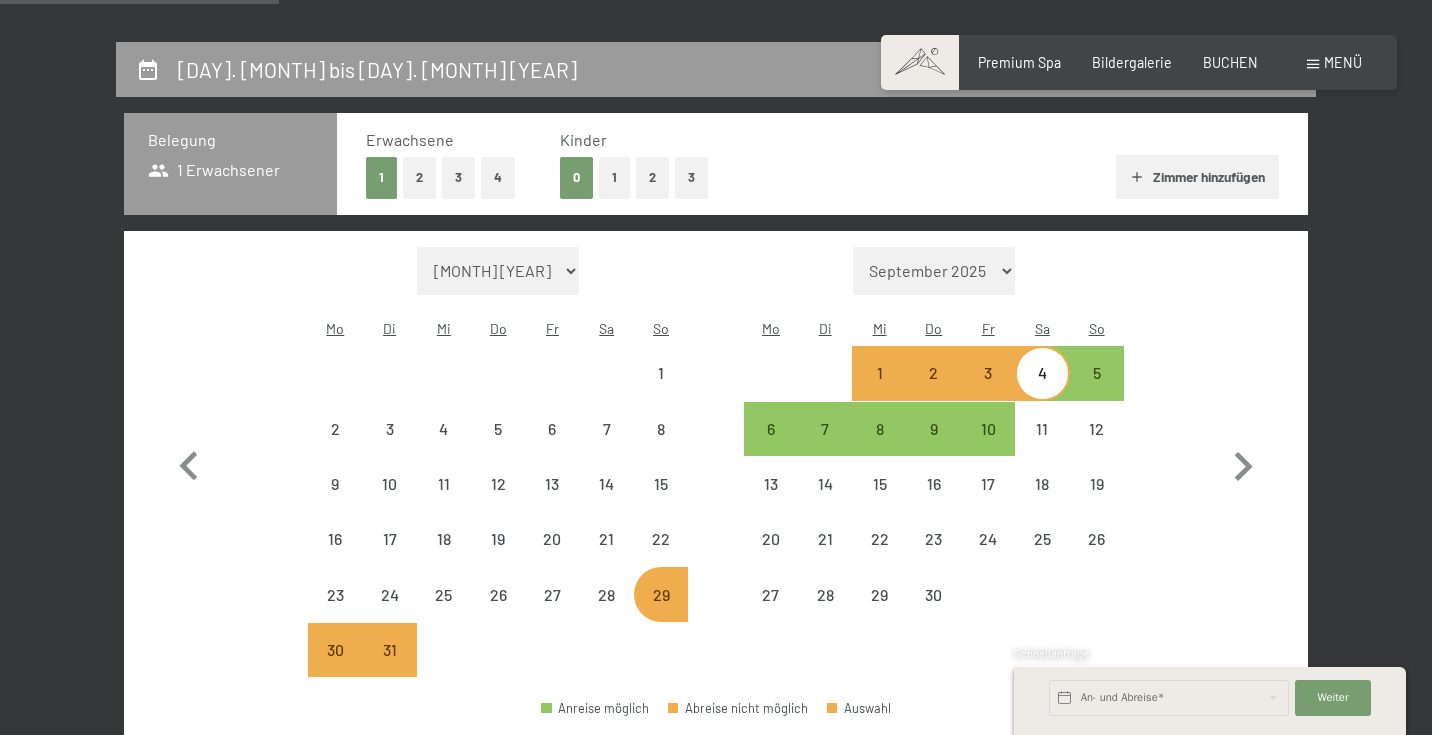 select on "[YEAR]-[MONTH]-[DAY]" 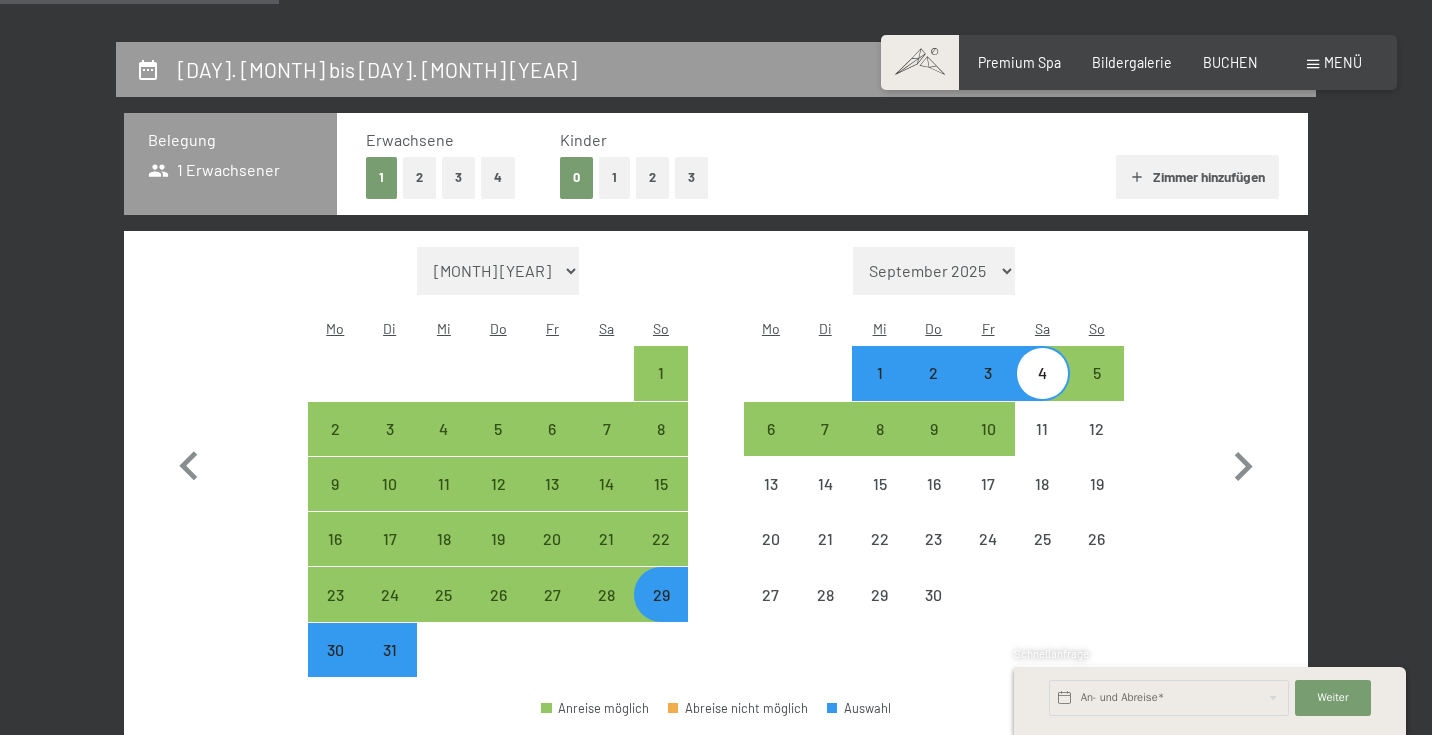 click on "3" at bounding box center [691, 177] 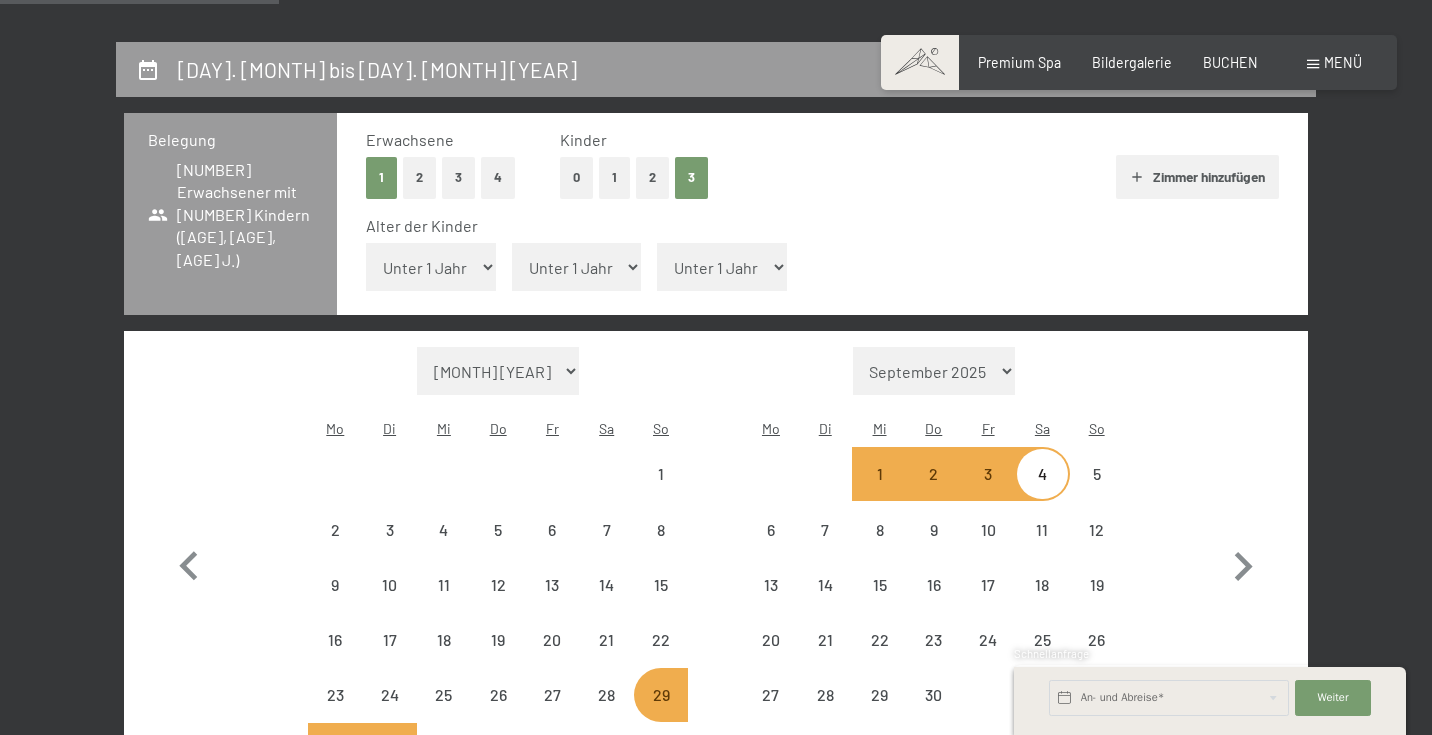 select on "[YEAR]-[MONTH]-[DAY]" 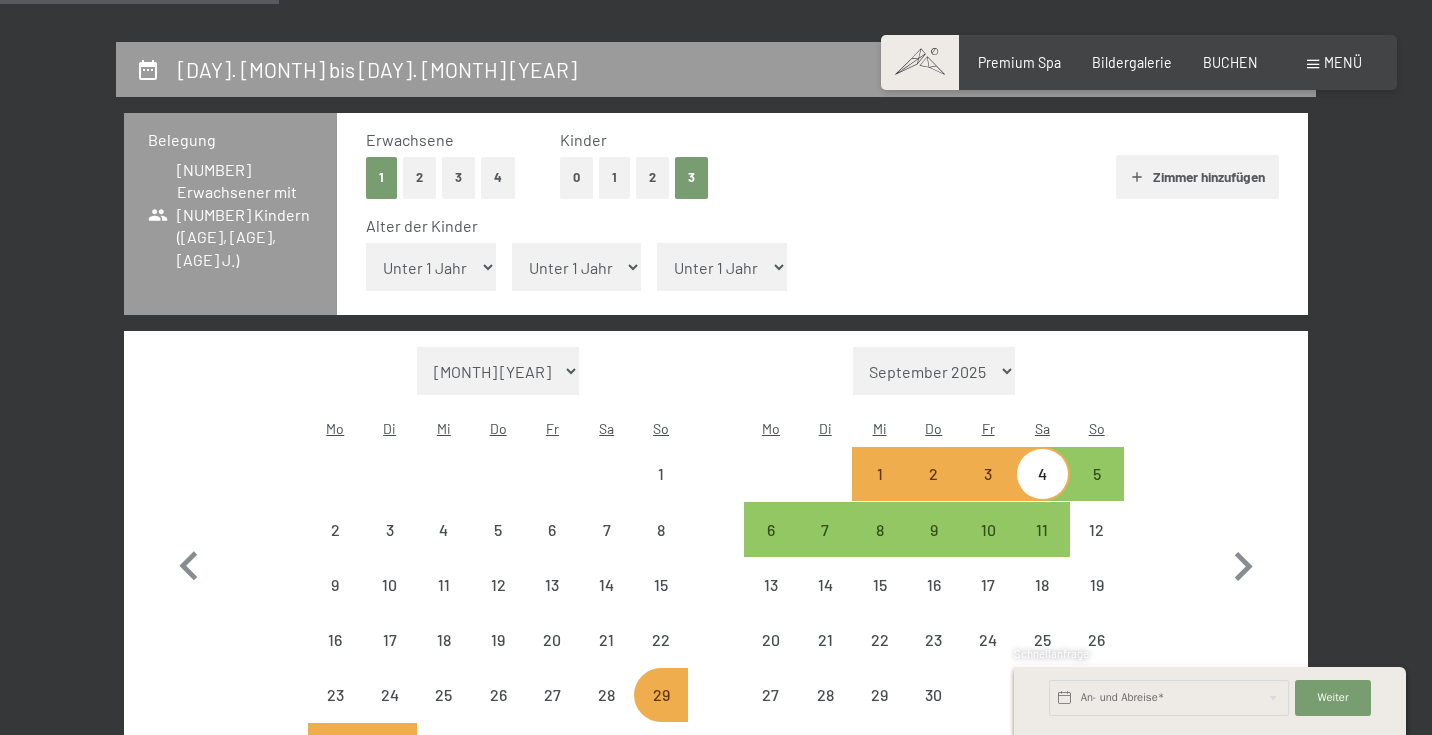 select on "[YEAR]-[MONTH]-[DAY]" 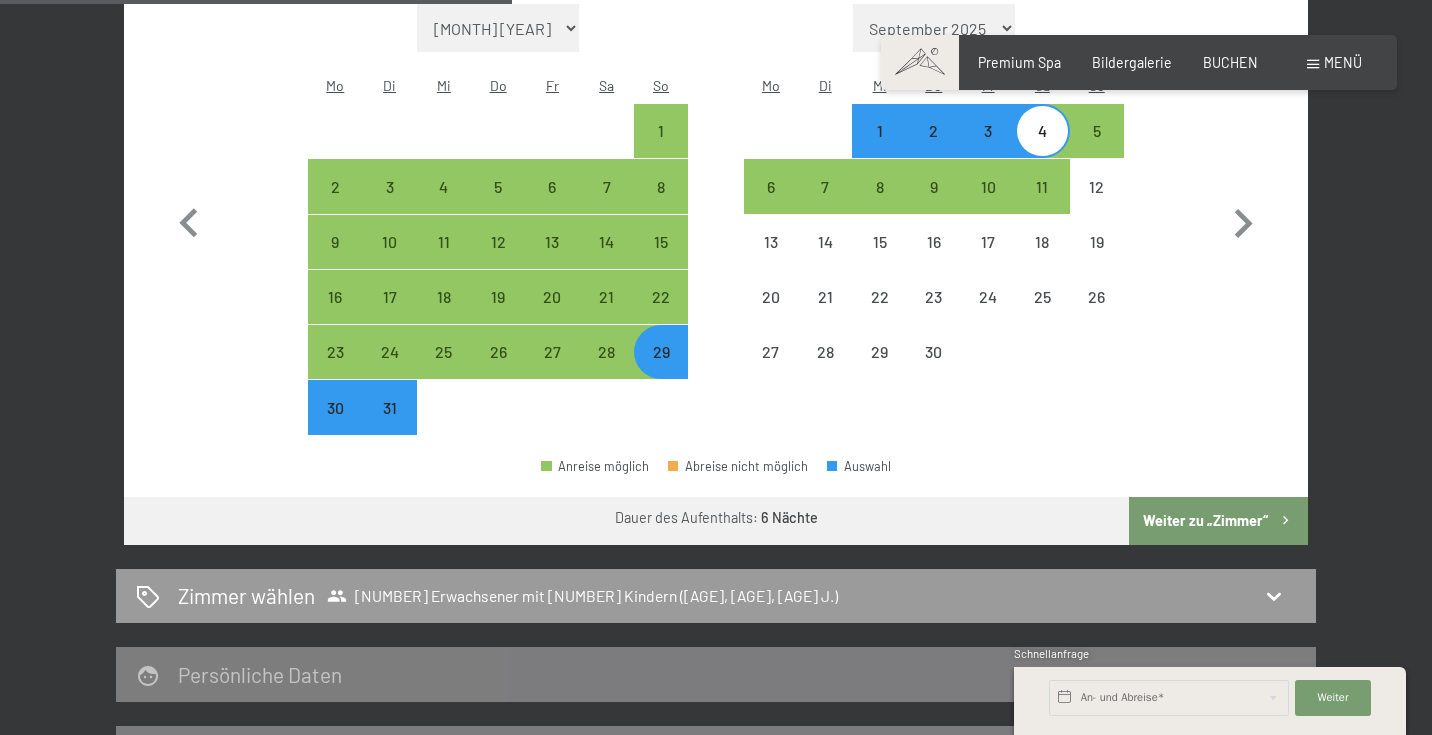 scroll, scrollTop: 722, scrollLeft: 0, axis: vertical 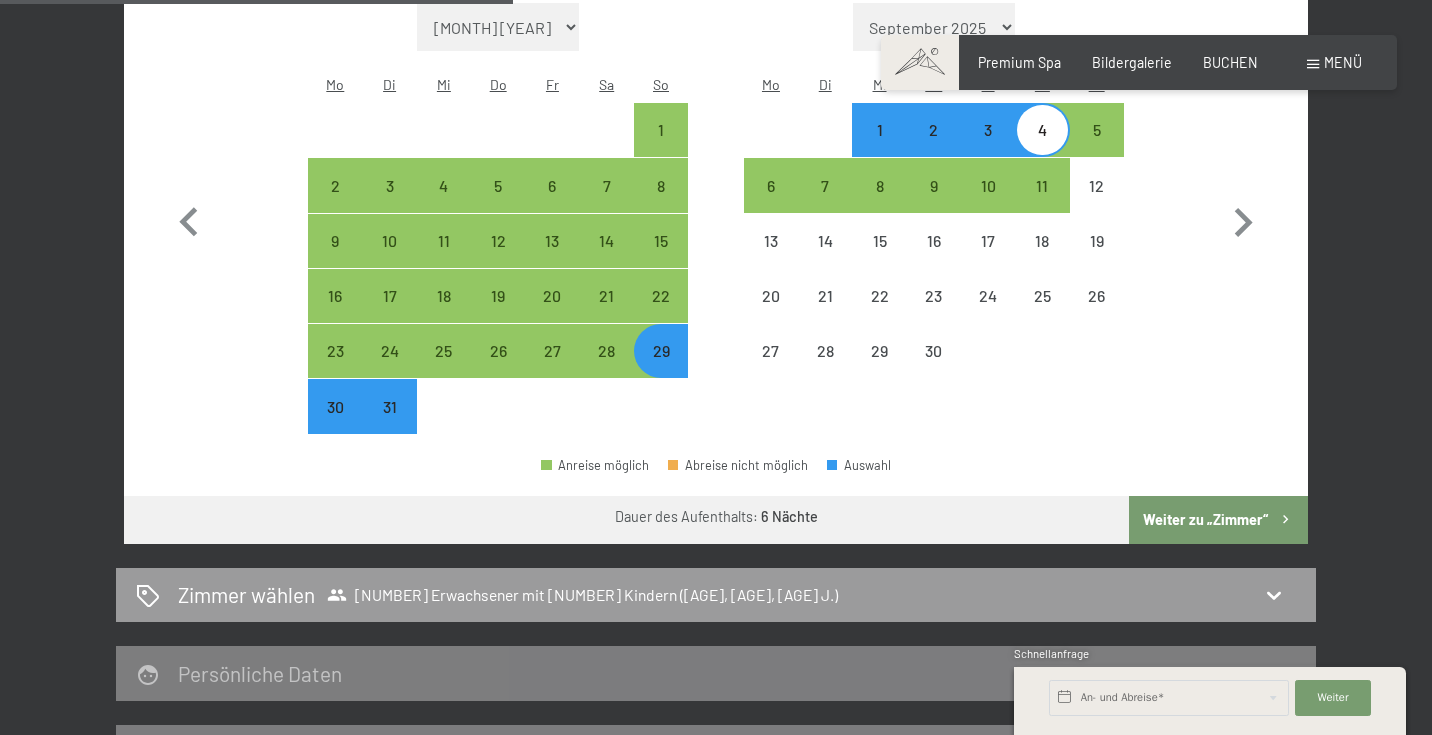 click on "Weiter zu „Zimmer“" at bounding box center [1218, 520] 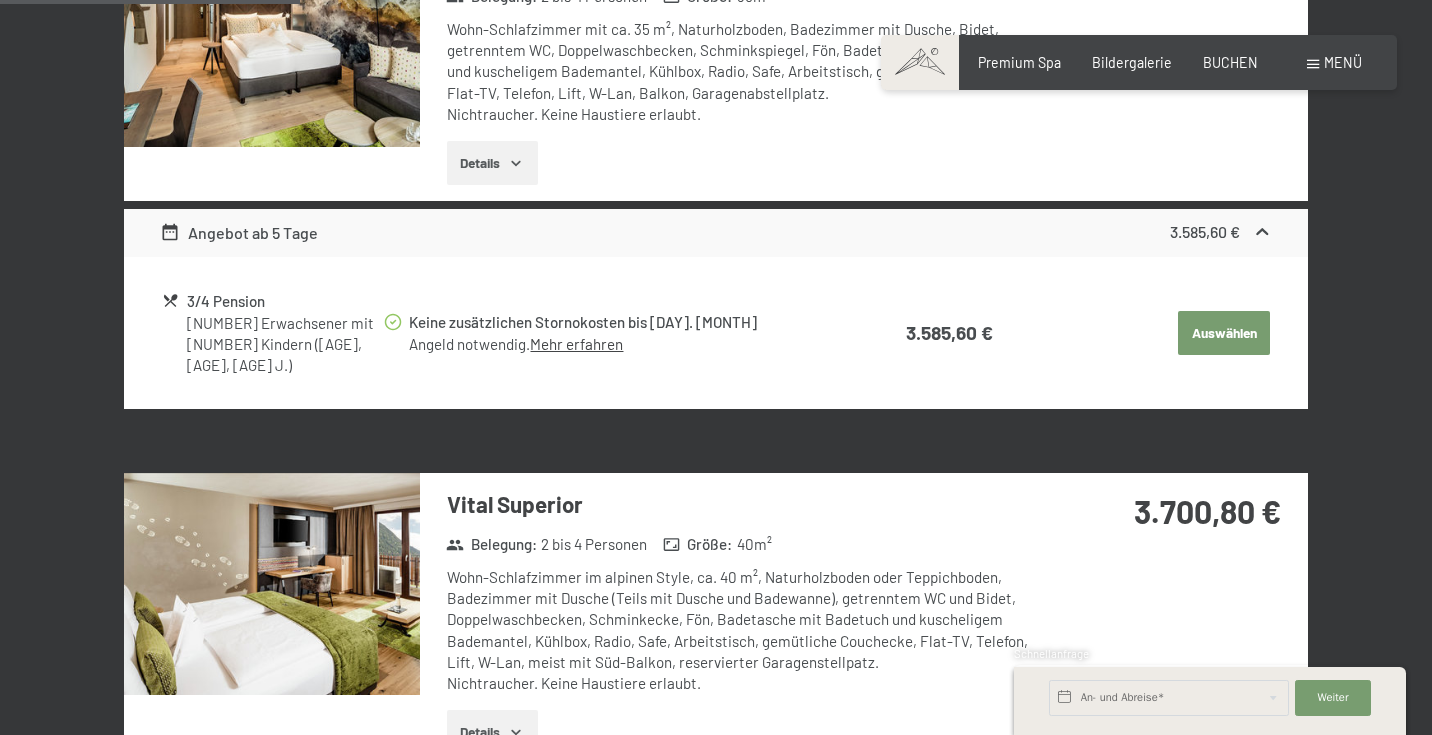 scroll, scrollTop: 418, scrollLeft: 0, axis: vertical 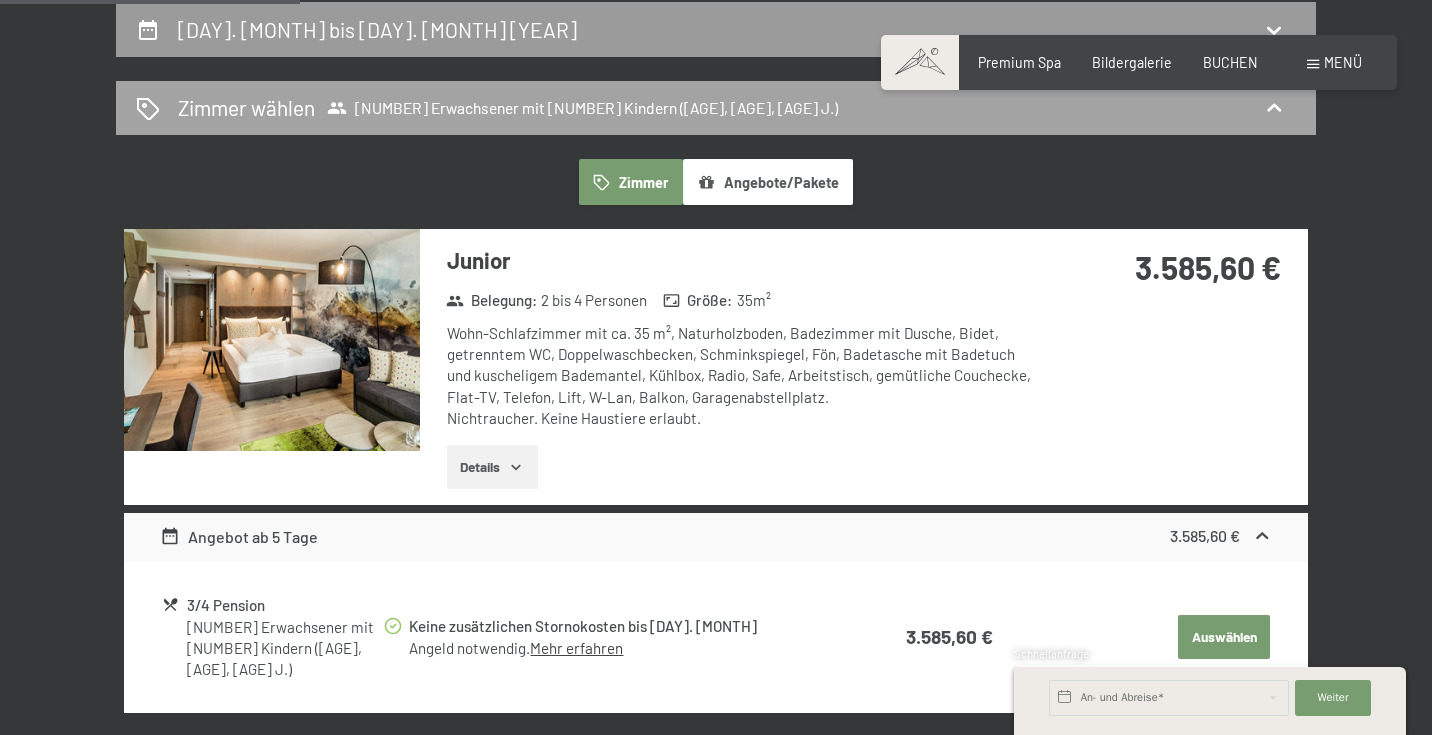 click on "[NUMBER] Erwachsener mit [NUMBER] Kindern ([AGE], [AGE], [AGE] J.)" at bounding box center (582, 108) 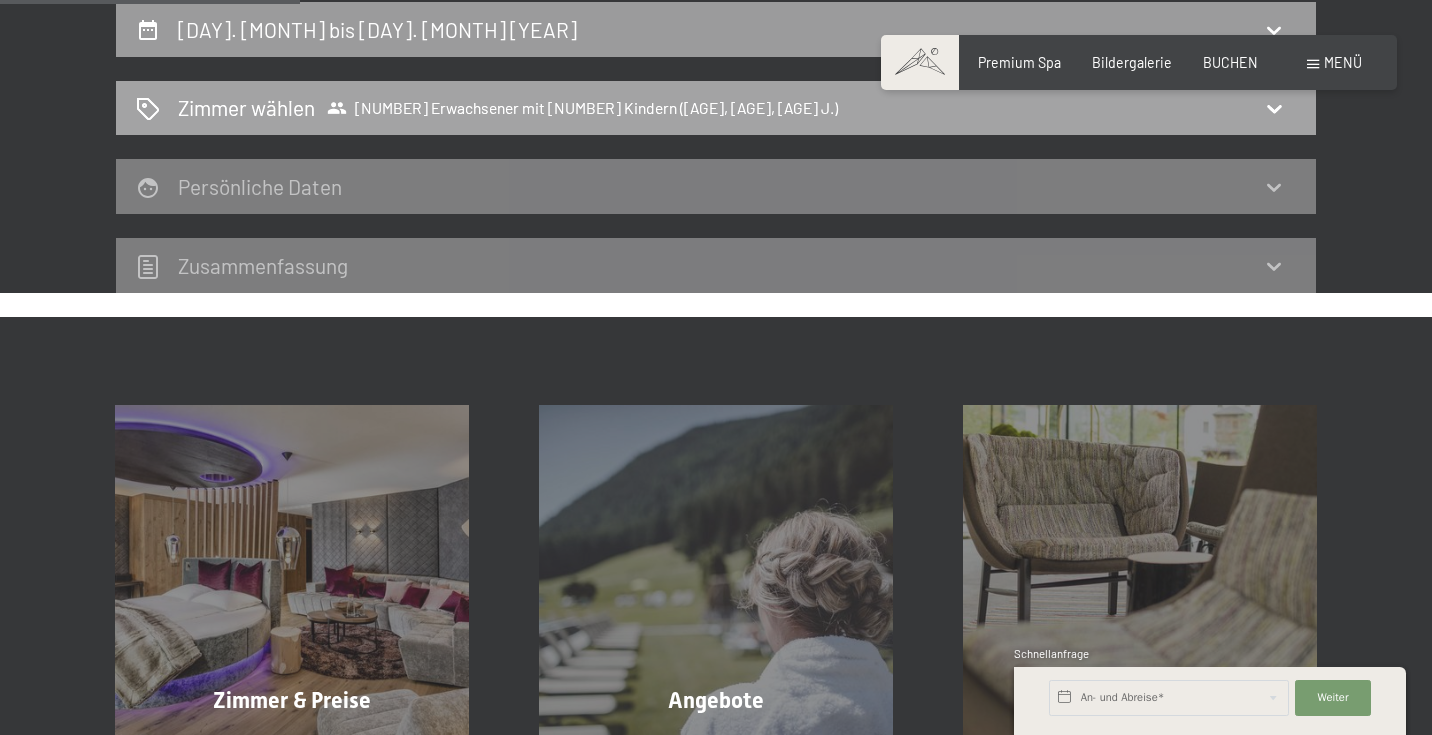 click 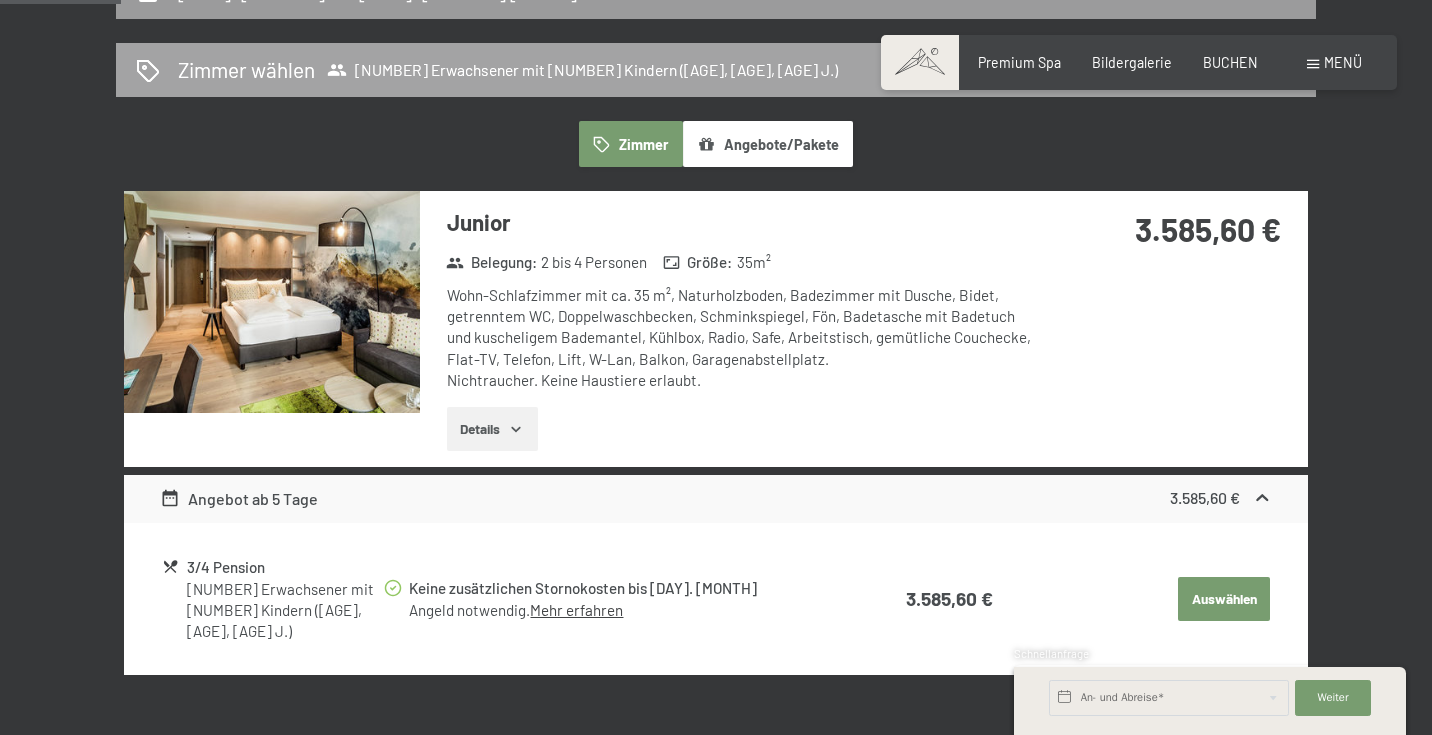 scroll, scrollTop: 456, scrollLeft: 0, axis: vertical 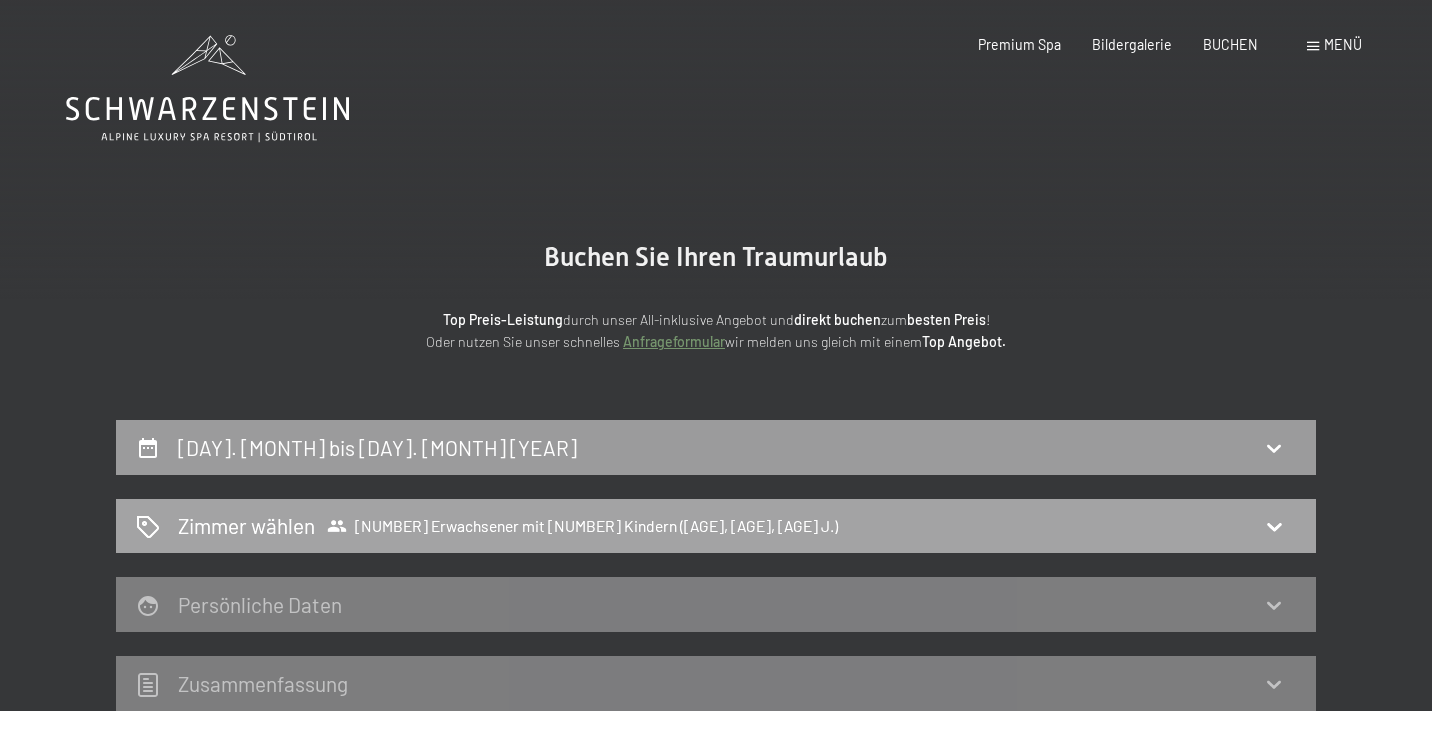 click 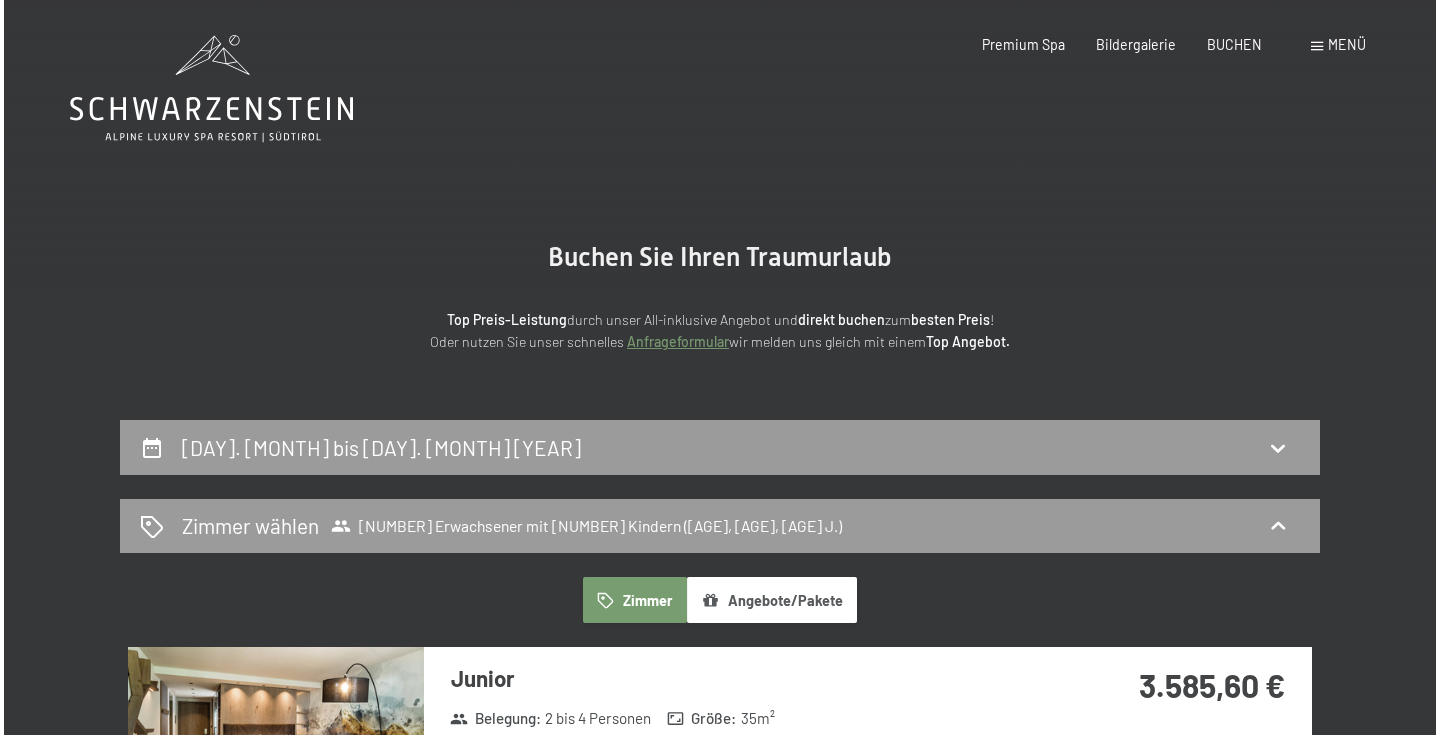 scroll, scrollTop: 0, scrollLeft: 0, axis: both 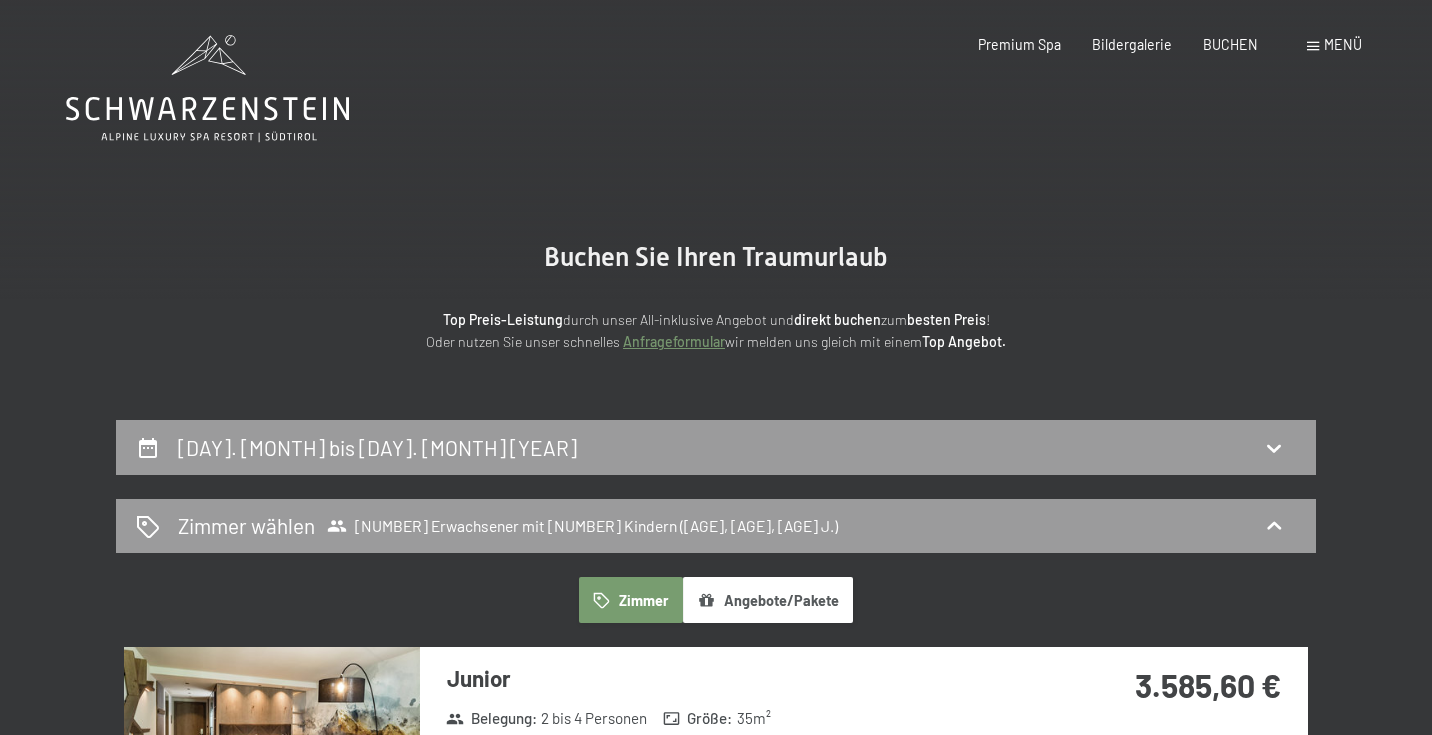 click on "Menü" at bounding box center [1343, 44] 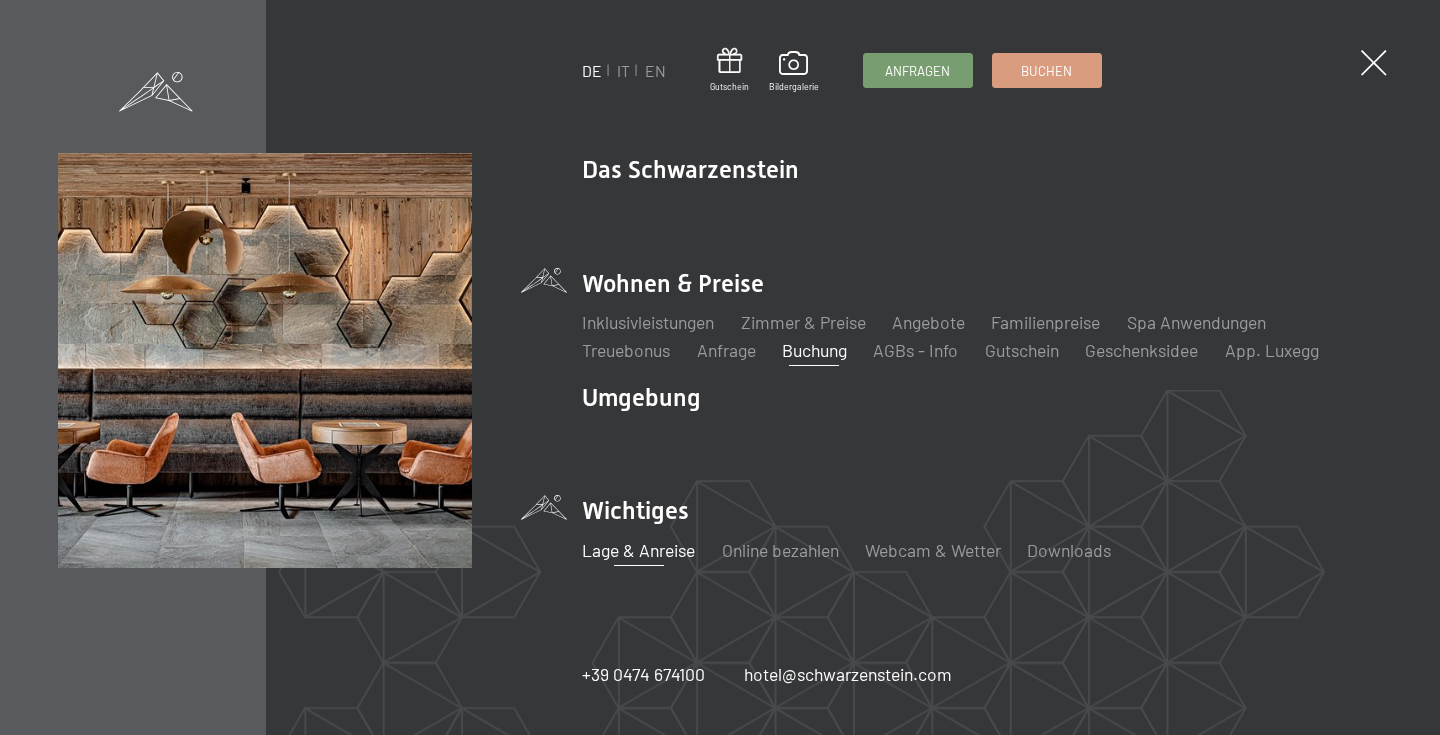 click on "Lage & Anreise" at bounding box center [638, 550] 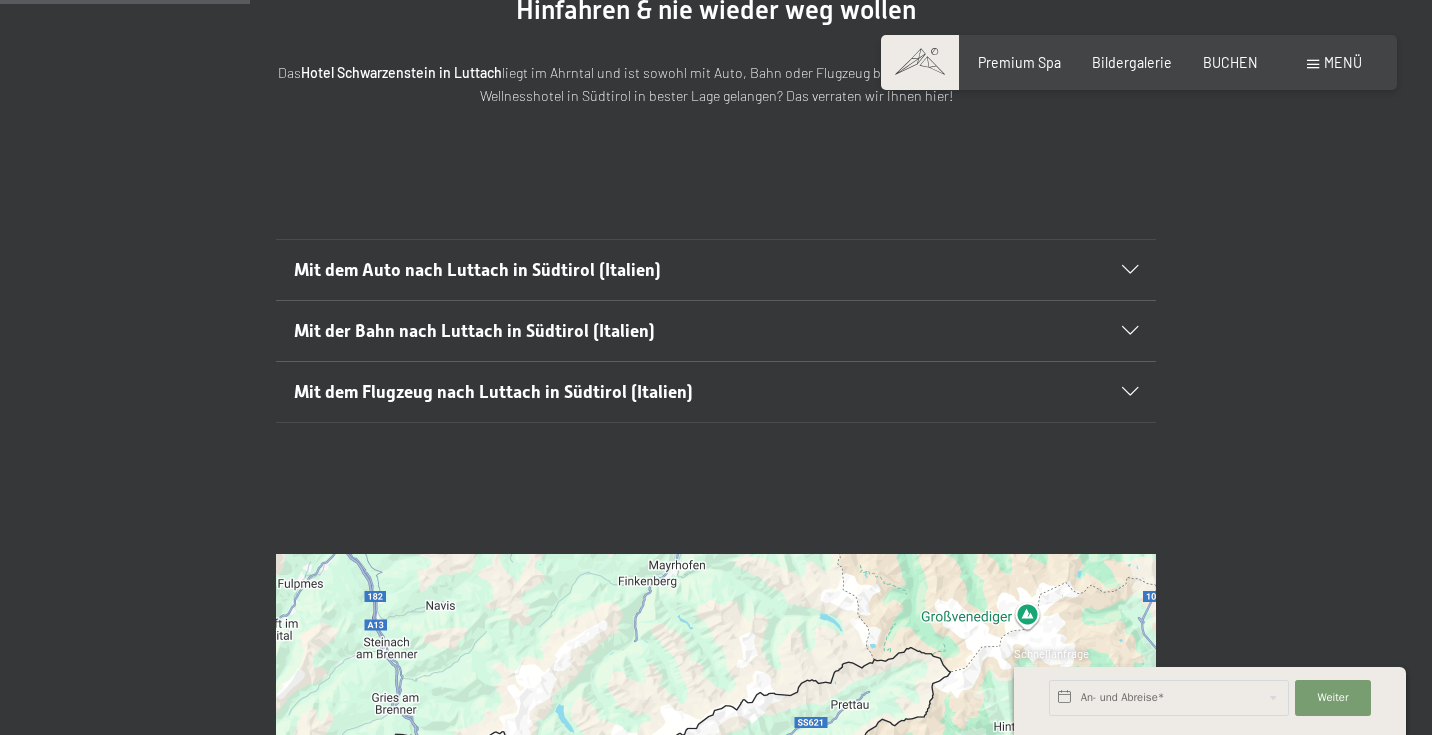 scroll, scrollTop: 331, scrollLeft: 0, axis: vertical 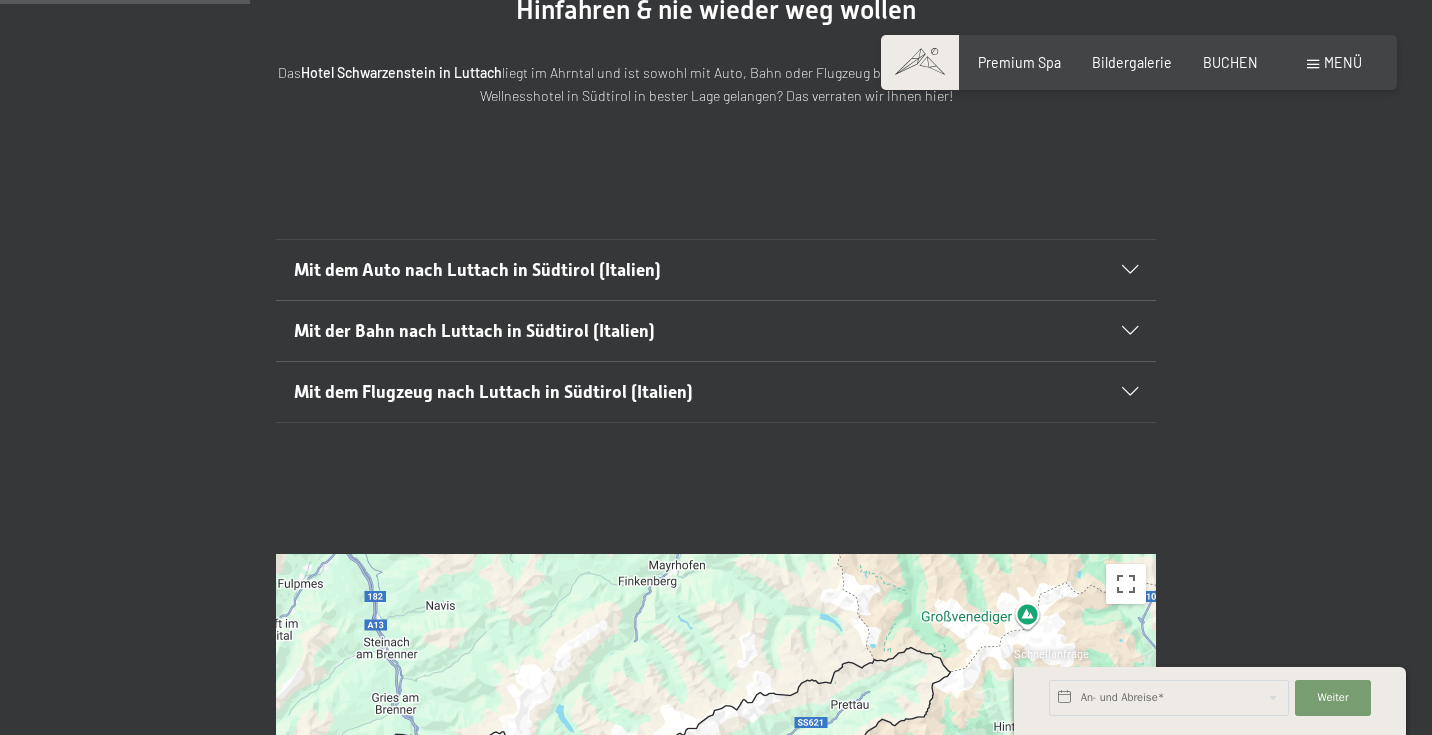 click at bounding box center [1130, 331] 